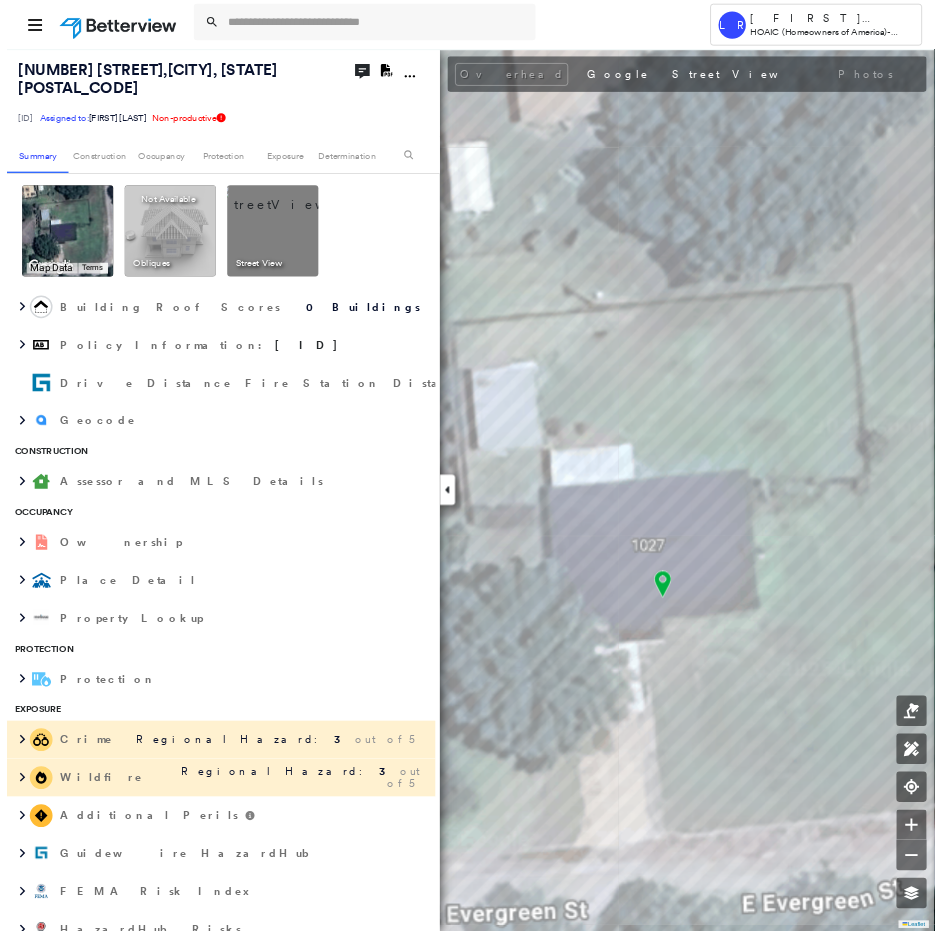 scroll, scrollTop: 0, scrollLeft: 0, axis: both 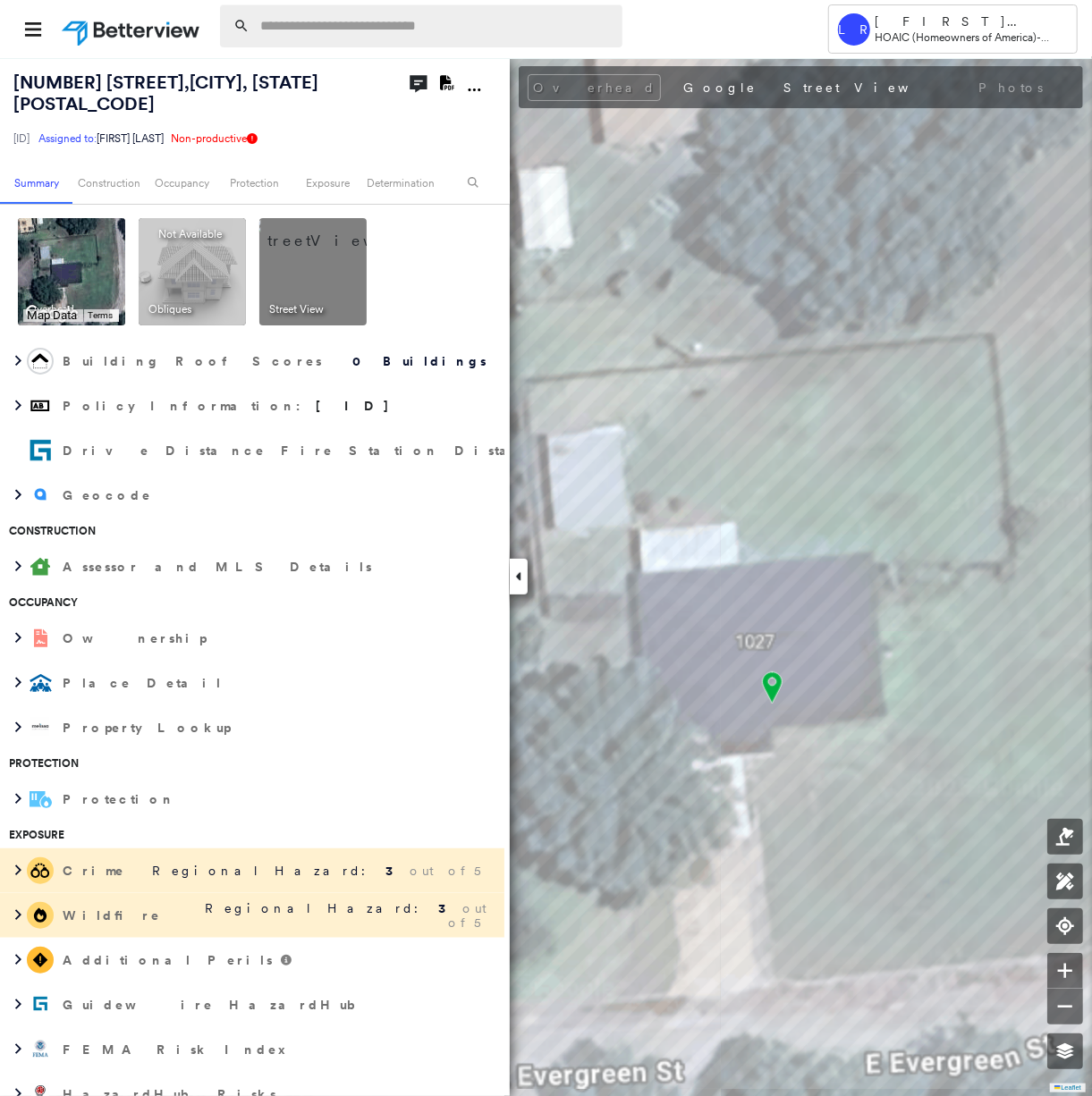 click at bounding box center (436, 26) 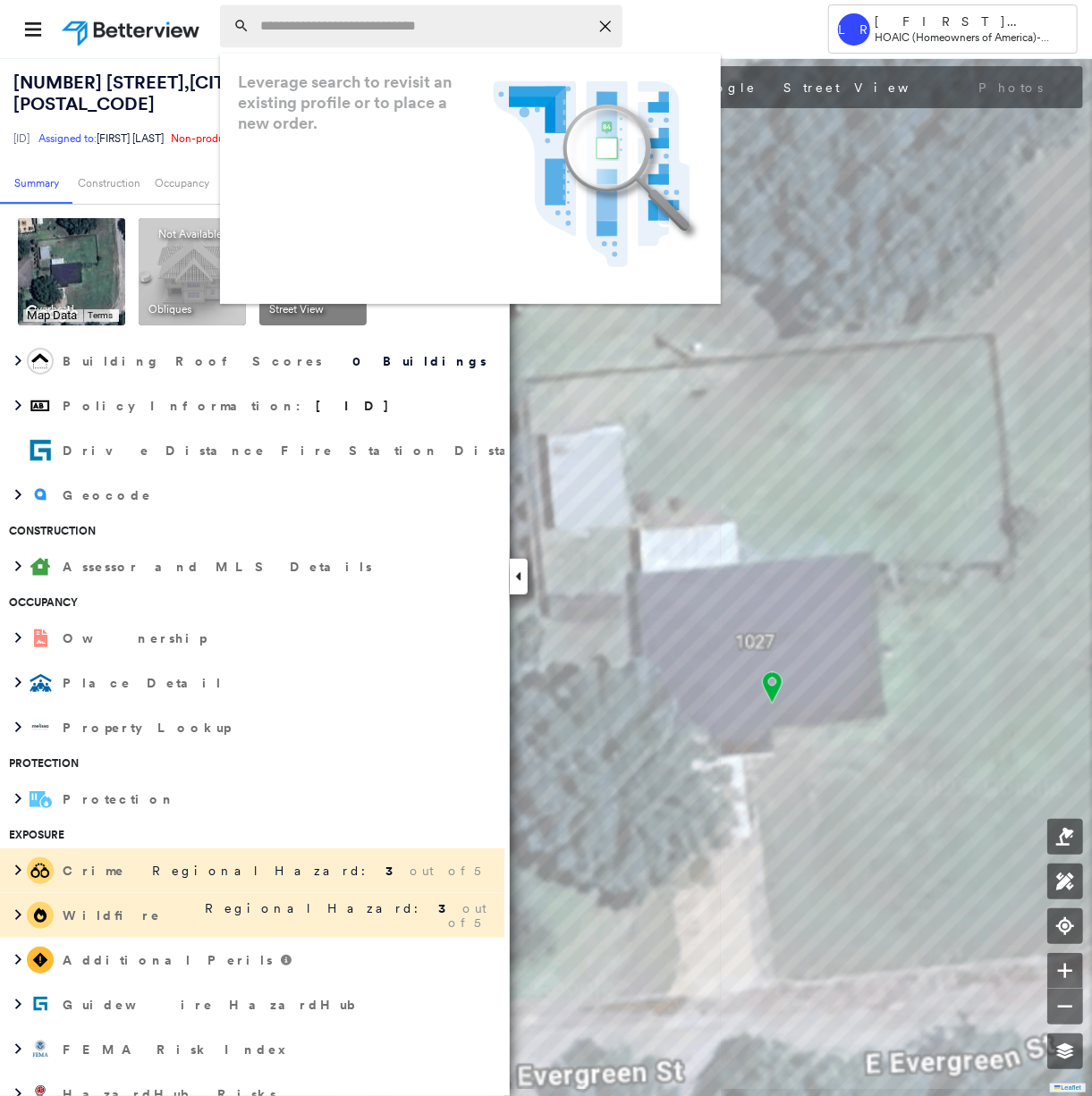 paste on "**********" 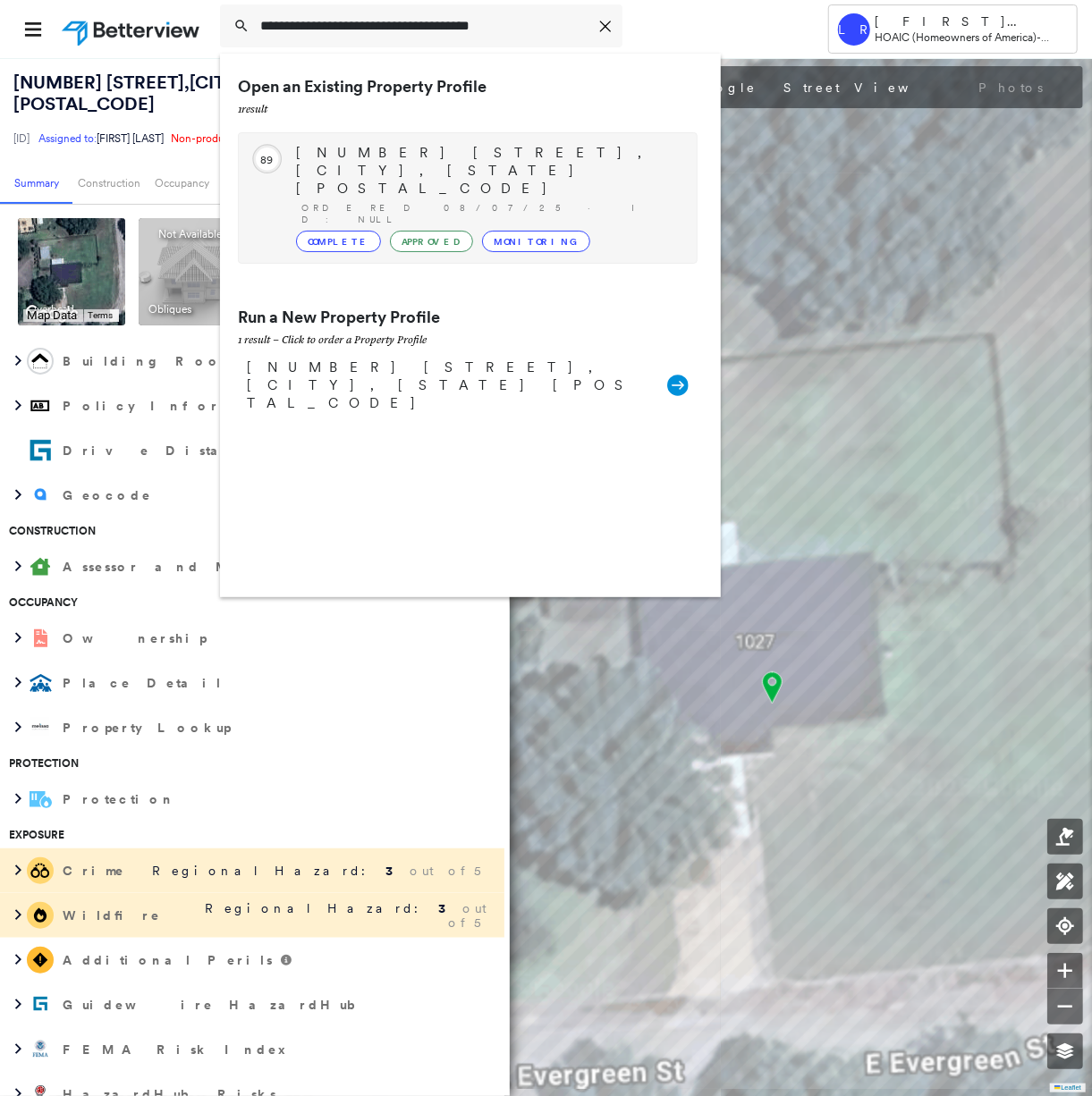 type on "**********" 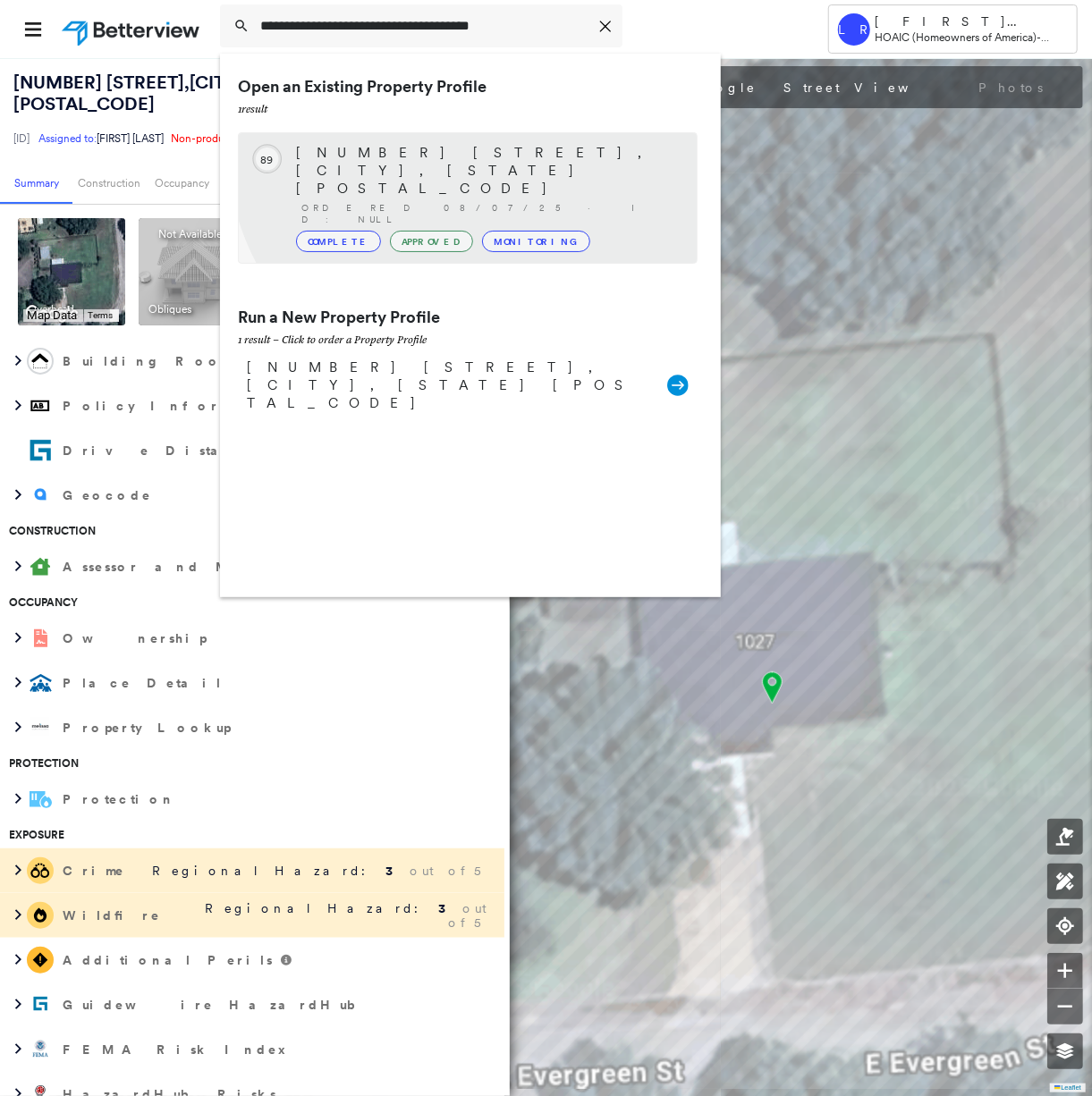 click on "[NUMBER] [STREET], [CITY], [STATE] [POSTAL_CODE]" at bounding box center [487, 171] 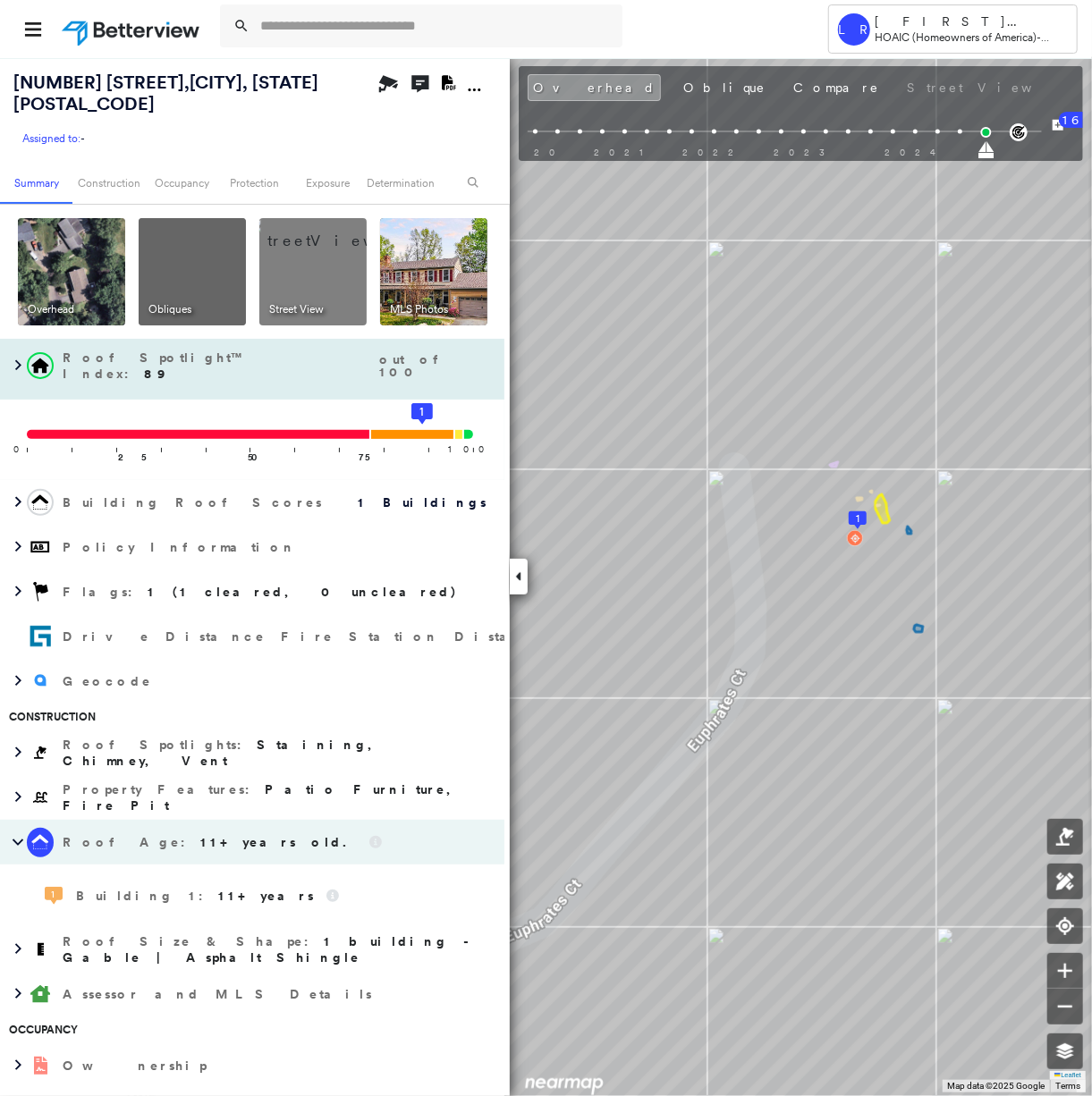 click on "Roof Spotlight™ Index :  89" at bounding box center [219, 366] 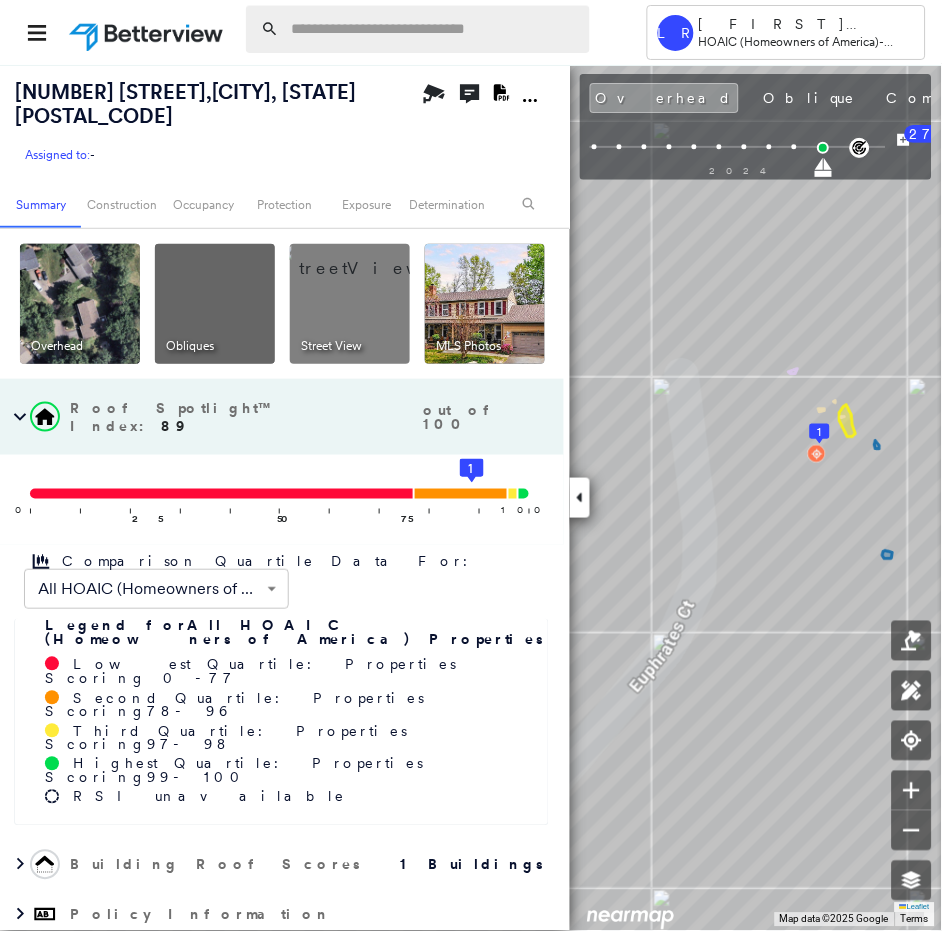 click at bounding box center (434, 29) 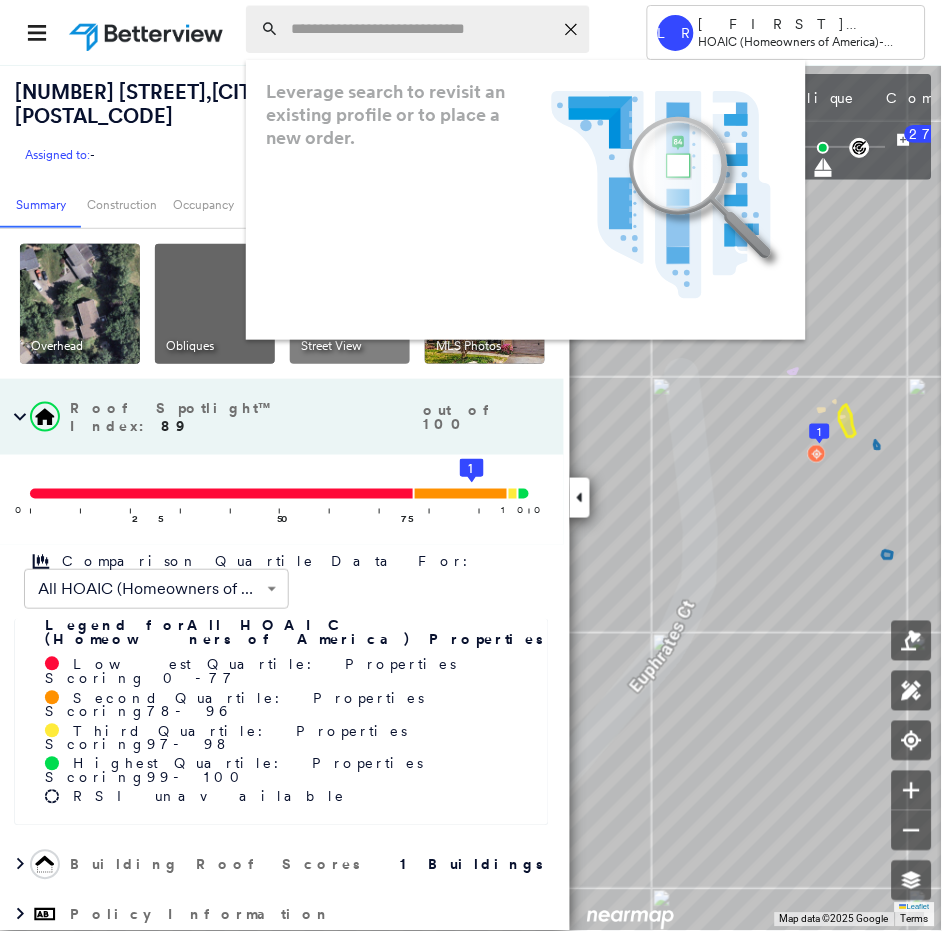 paste on "**********" 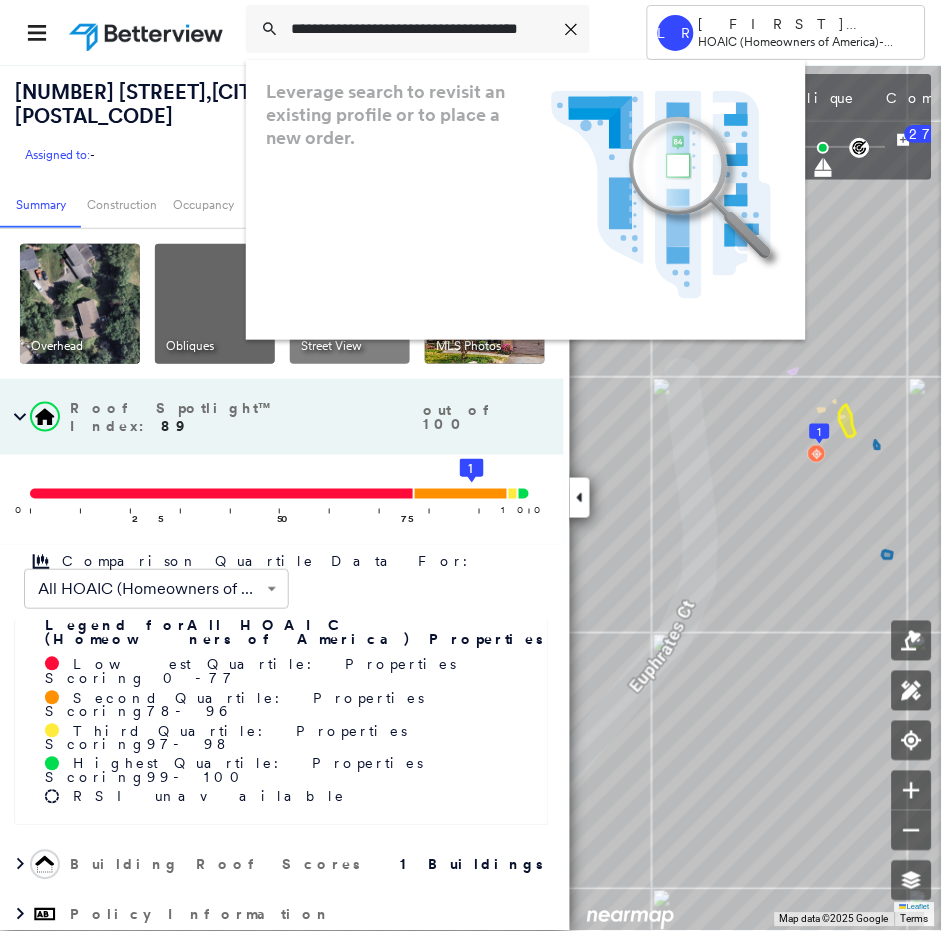 scroll, scrollTop: 0, scrollLeft: 56, axis: horizontal 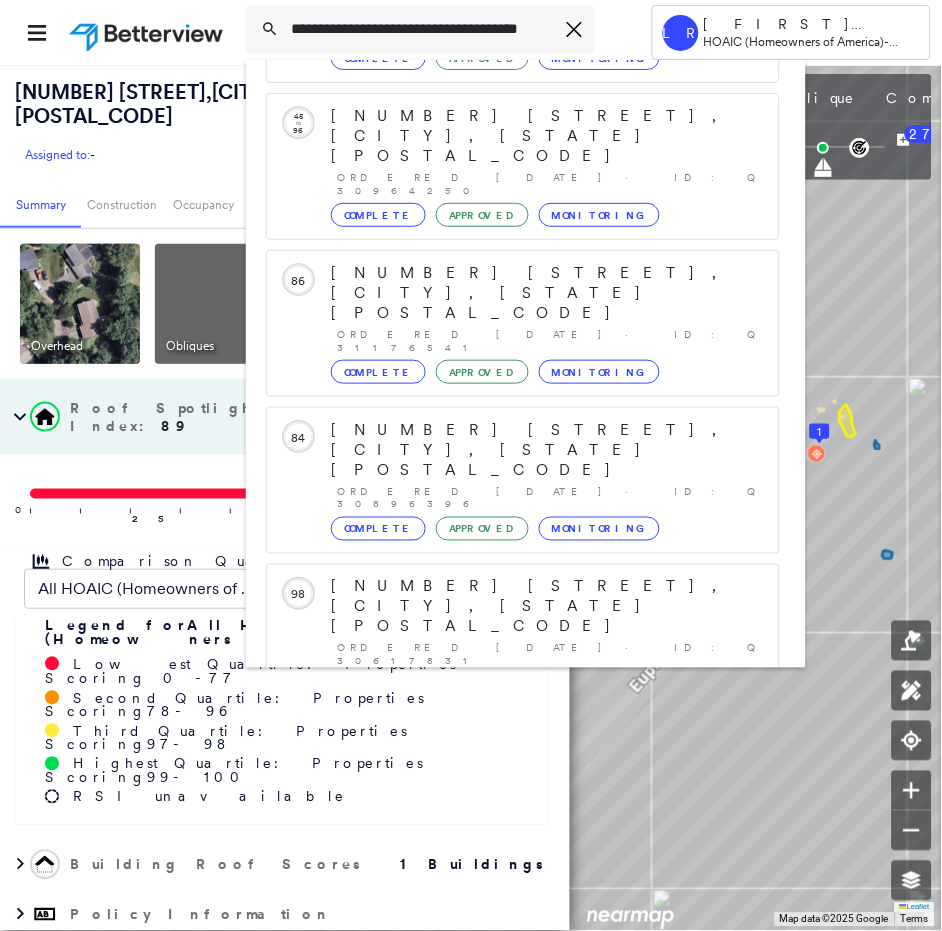 type on "**********" 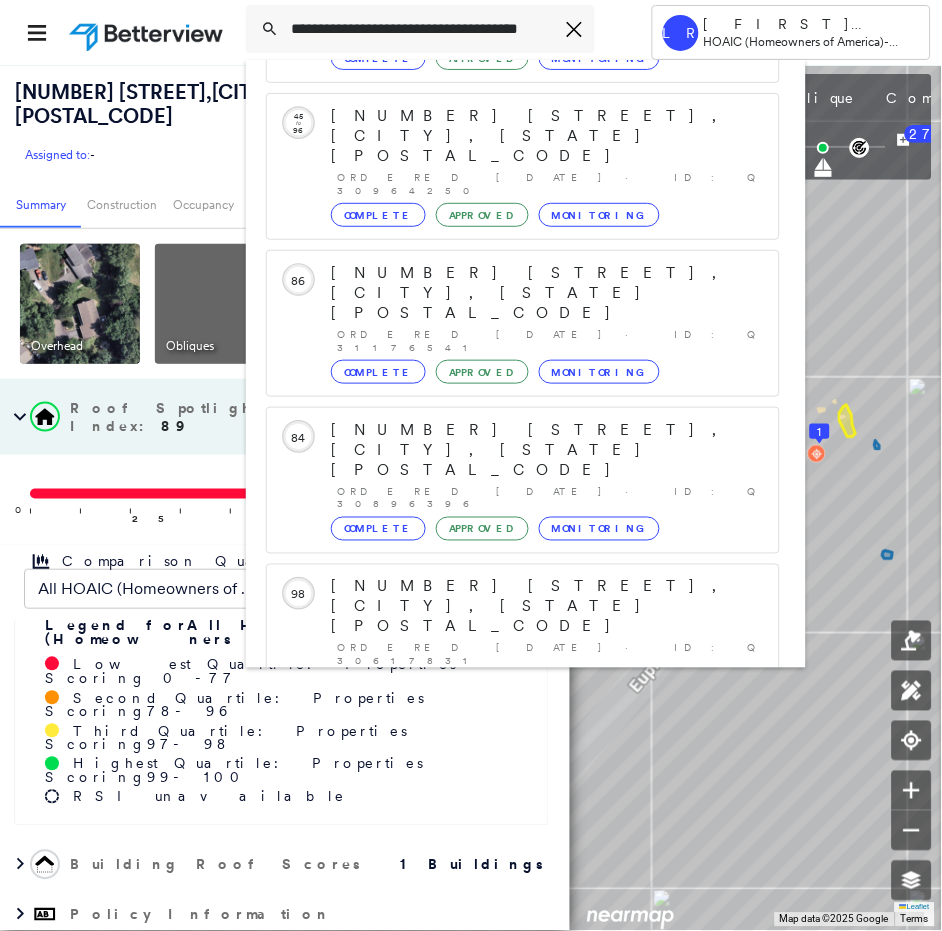 scroll, scrollTop: 0, scrollLeft: 0, axis: both 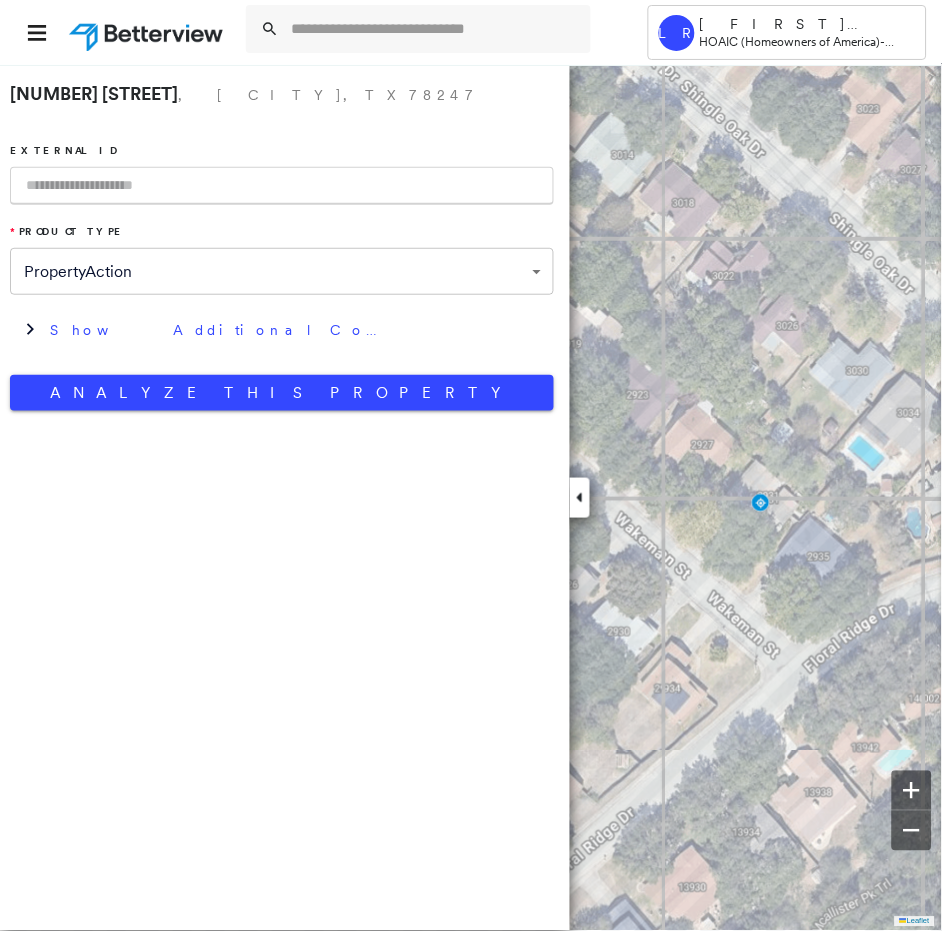 paste on "*********" 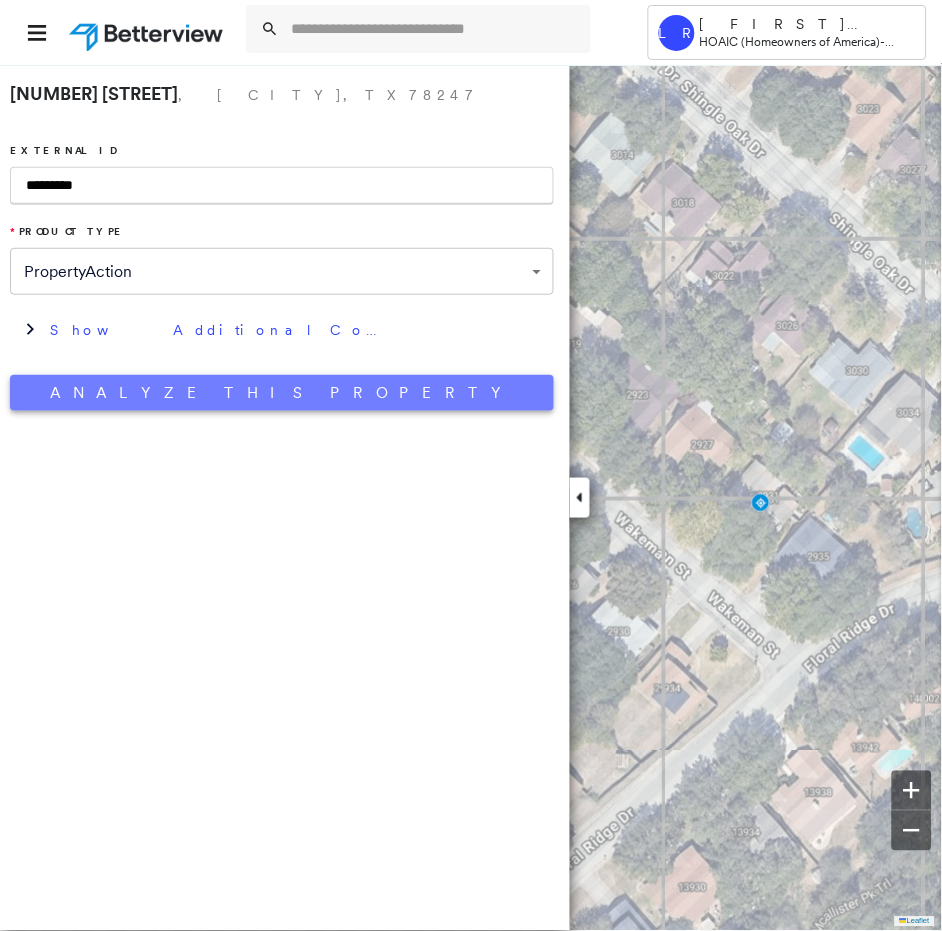 type on "*********" 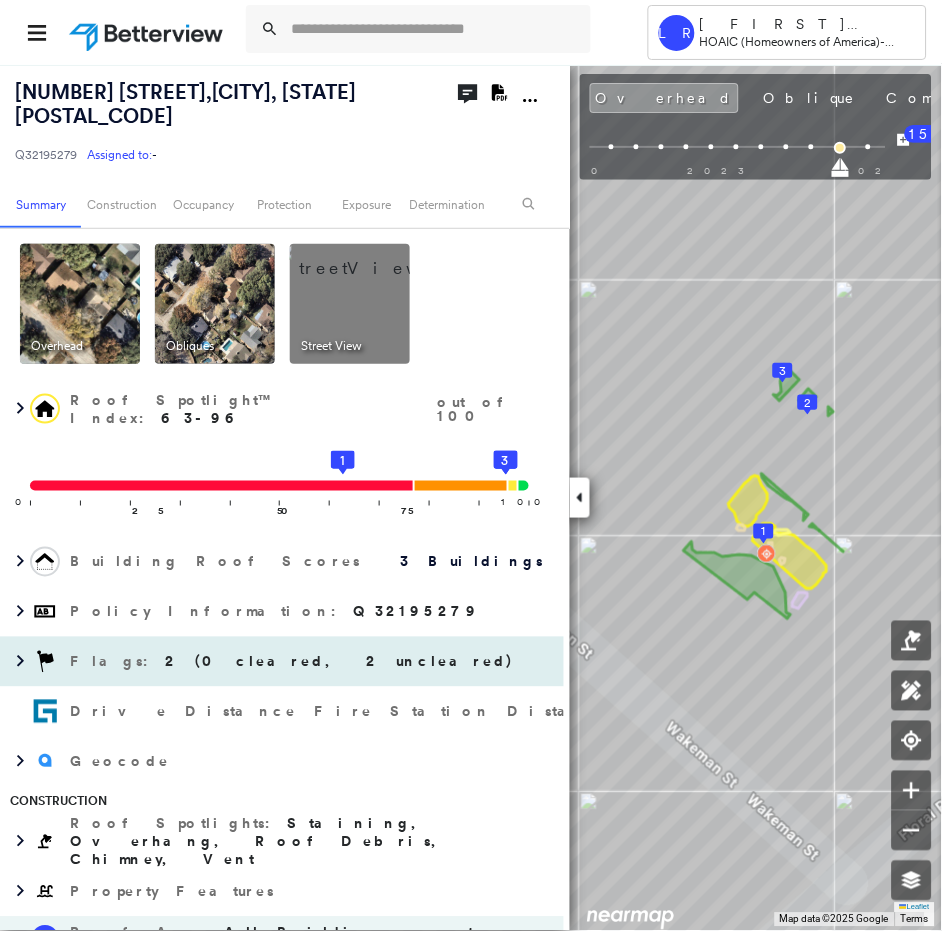 click on "Flags :  2 (0 cleared, 2 uncleared)" at bounding box center (294, 662) 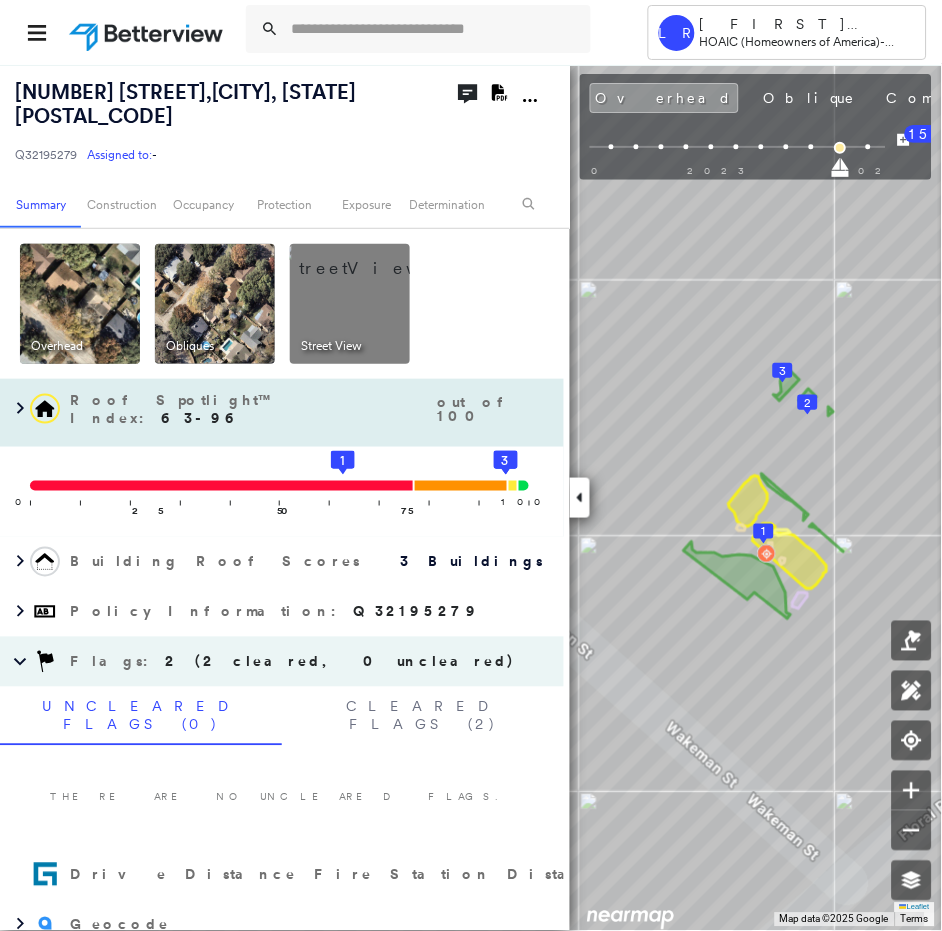 click at bounding box center (45, 409) 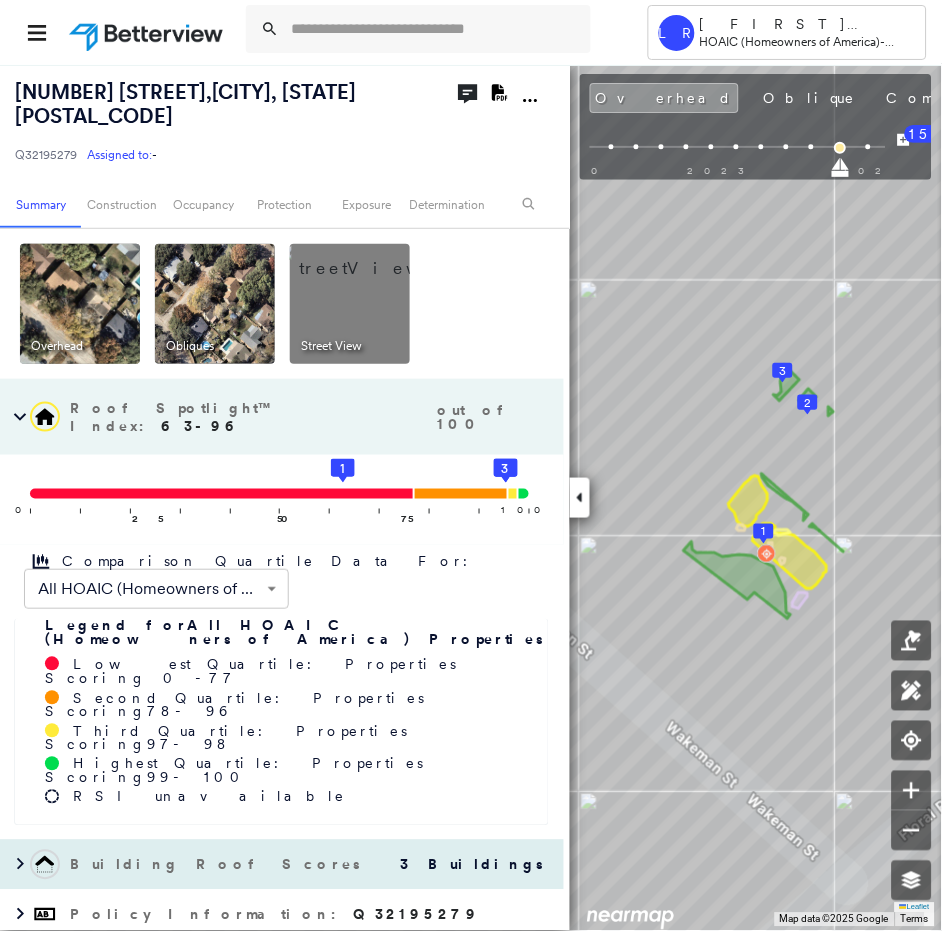 click on "3 Buildings" at bounding box center (464, 865) 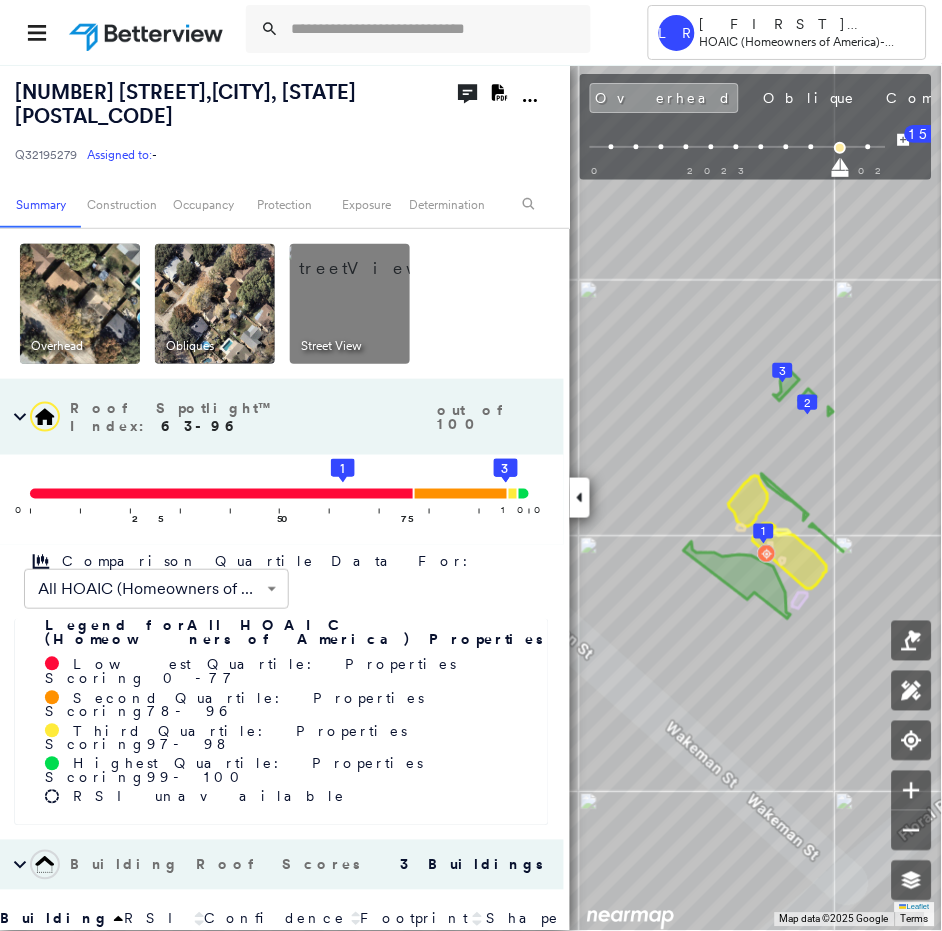 scroll, scrollTop: 266, scrollLeft: 0, axis: vertical 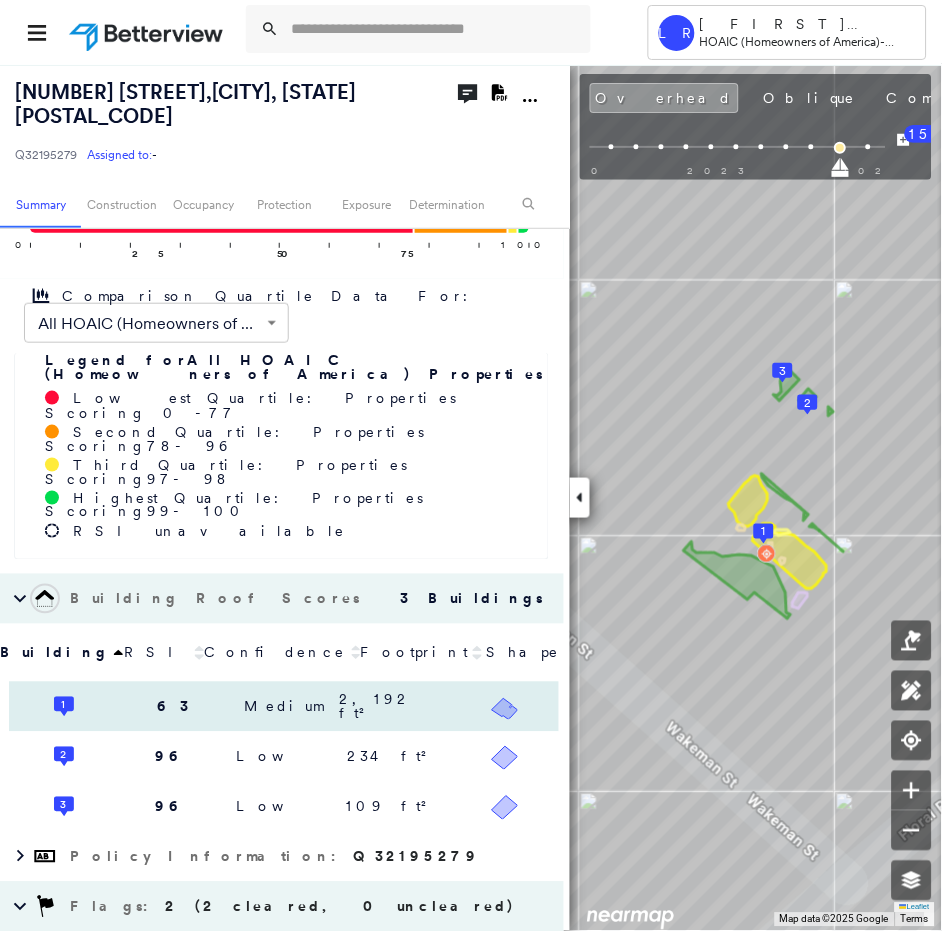 click on "[NUMBER] [STREET]" at bounding box center (284, 707) 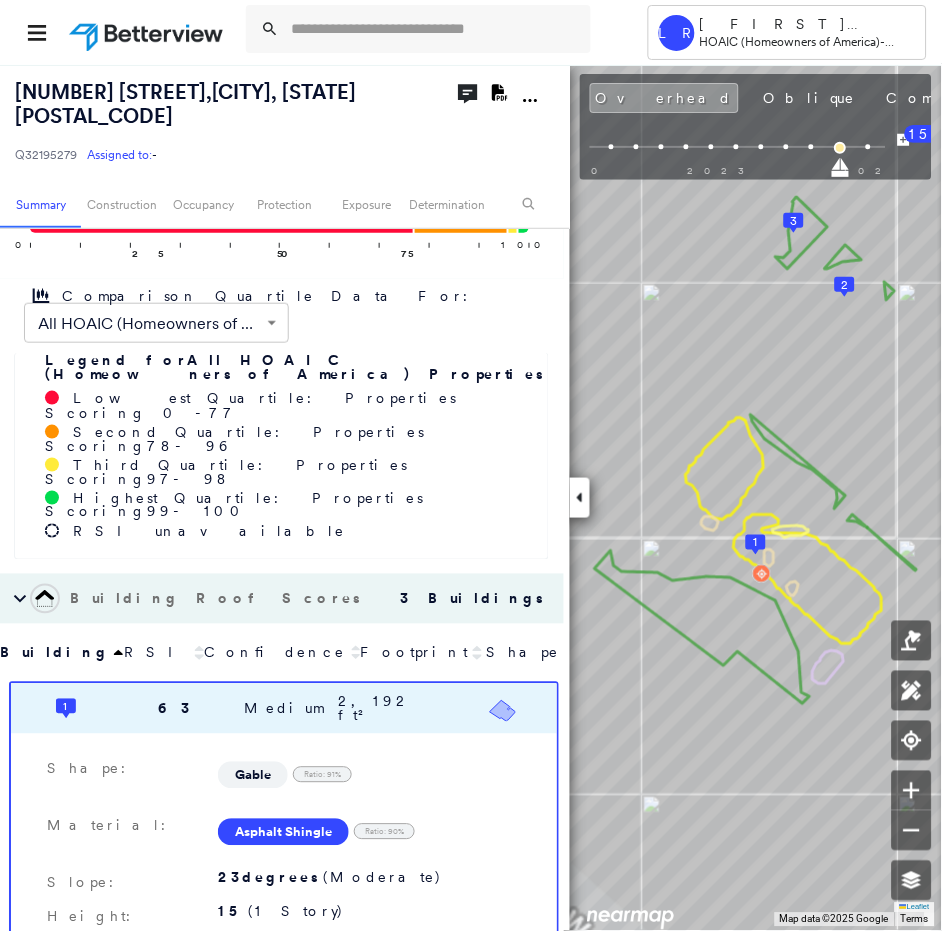 scroll, scrollTop: 400, scrollLeft: 0, axis: vertical 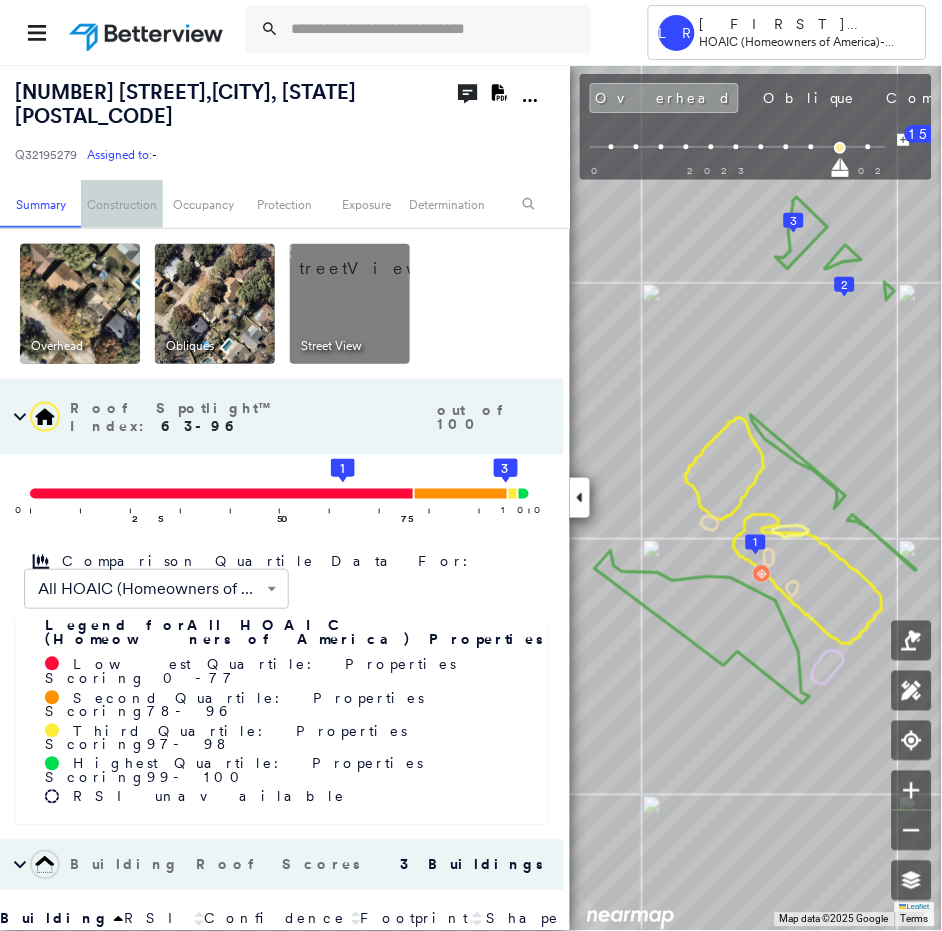 click on "Construction" at bounding box center (121, 204) 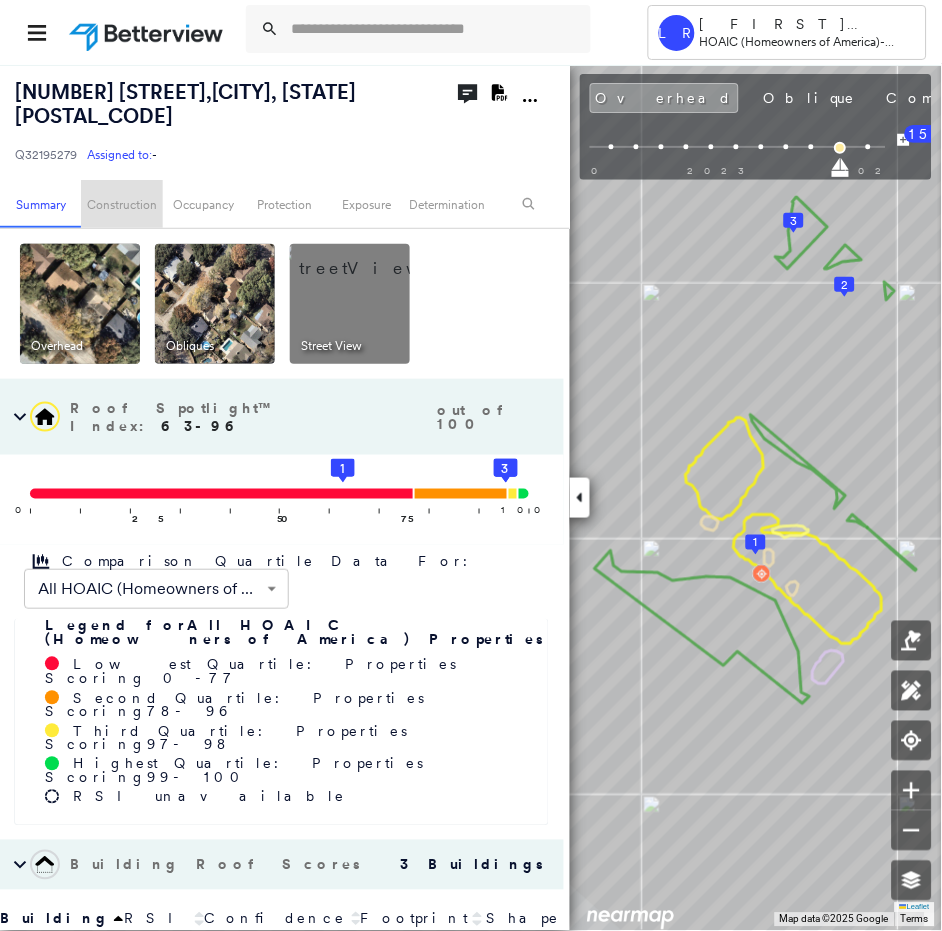 scroll, scrollTop: 1493, scrollLeft: 0, axis: vertical 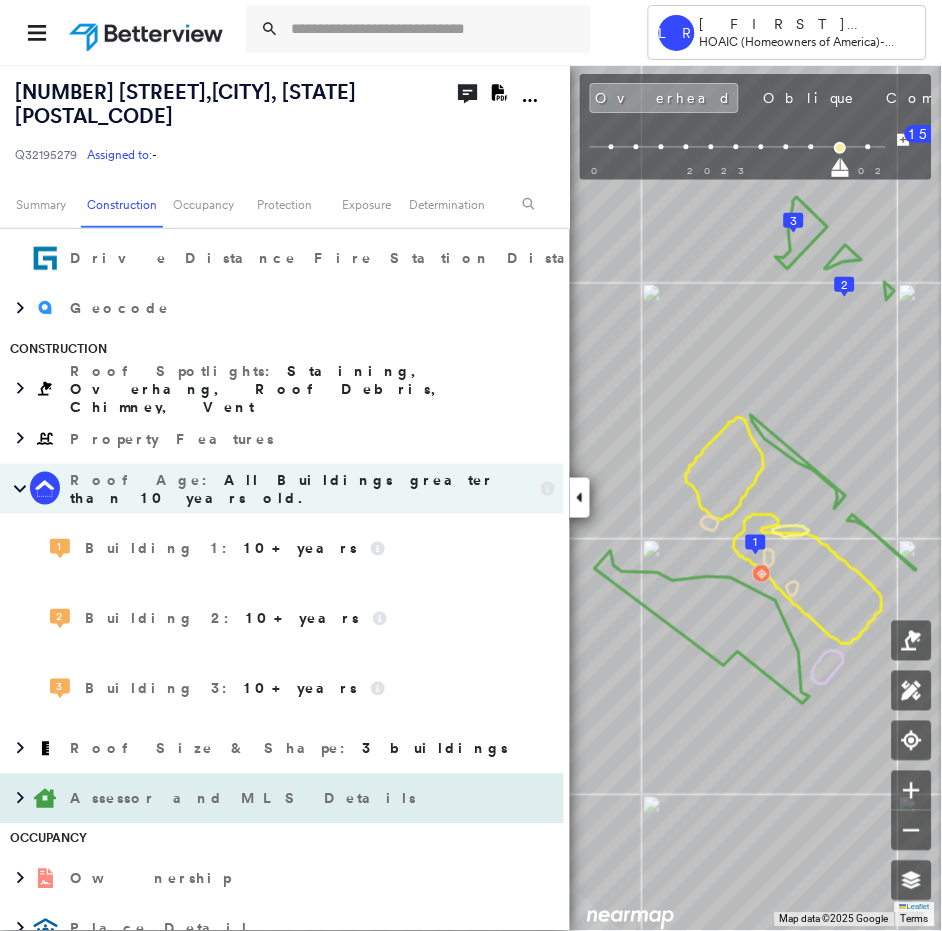 click on "Assessor and MLS Details" at bounding box center (245, 799) 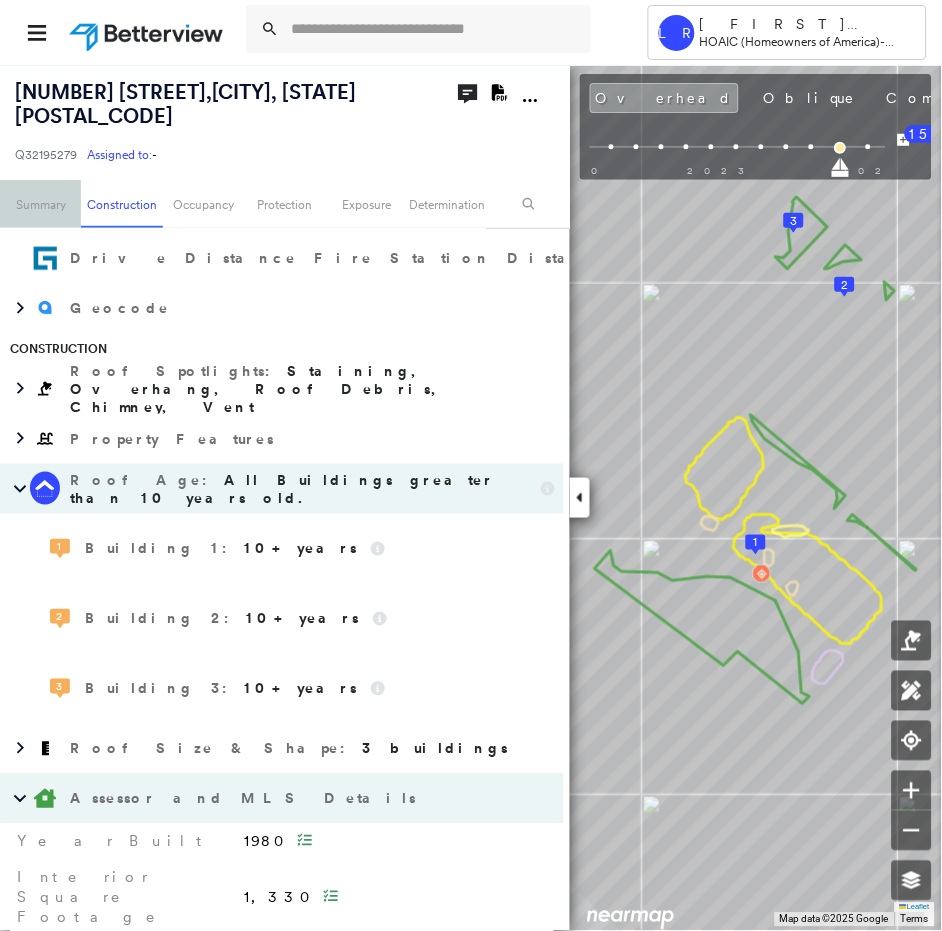 click on "Summary" at bounding box center (40, 204) 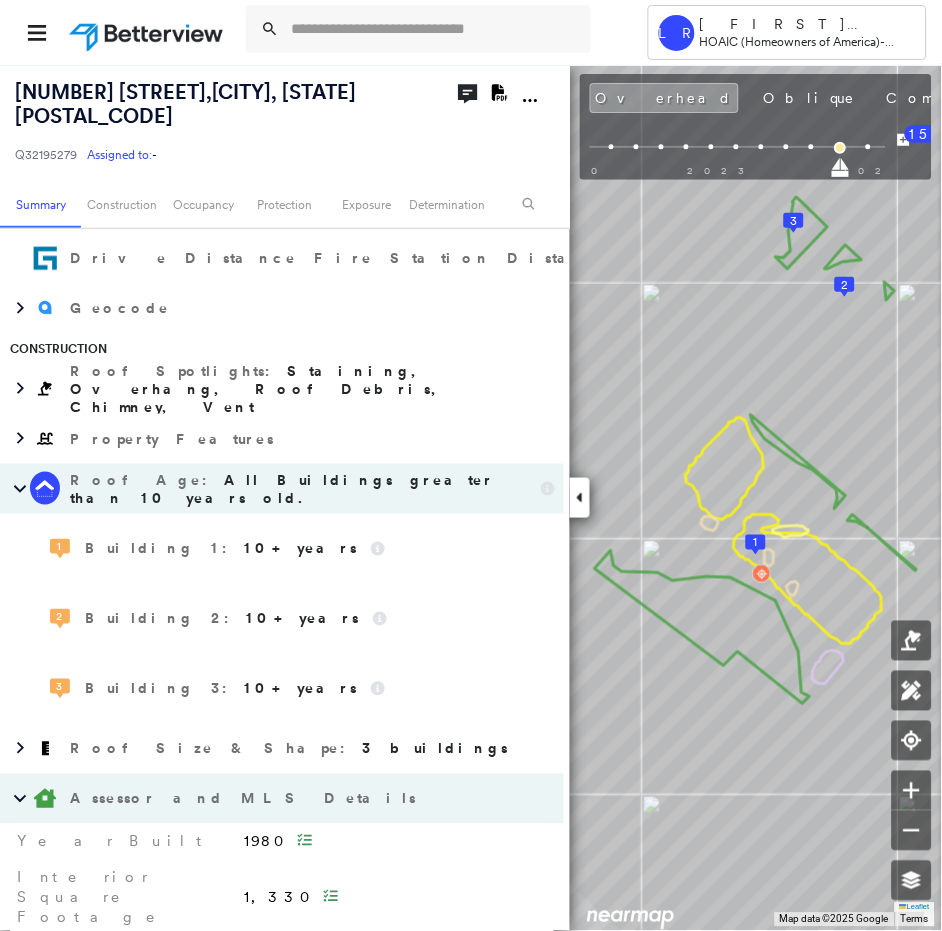 scroll, scrollTop: 10, scrollLeft: 0, axis: vertical 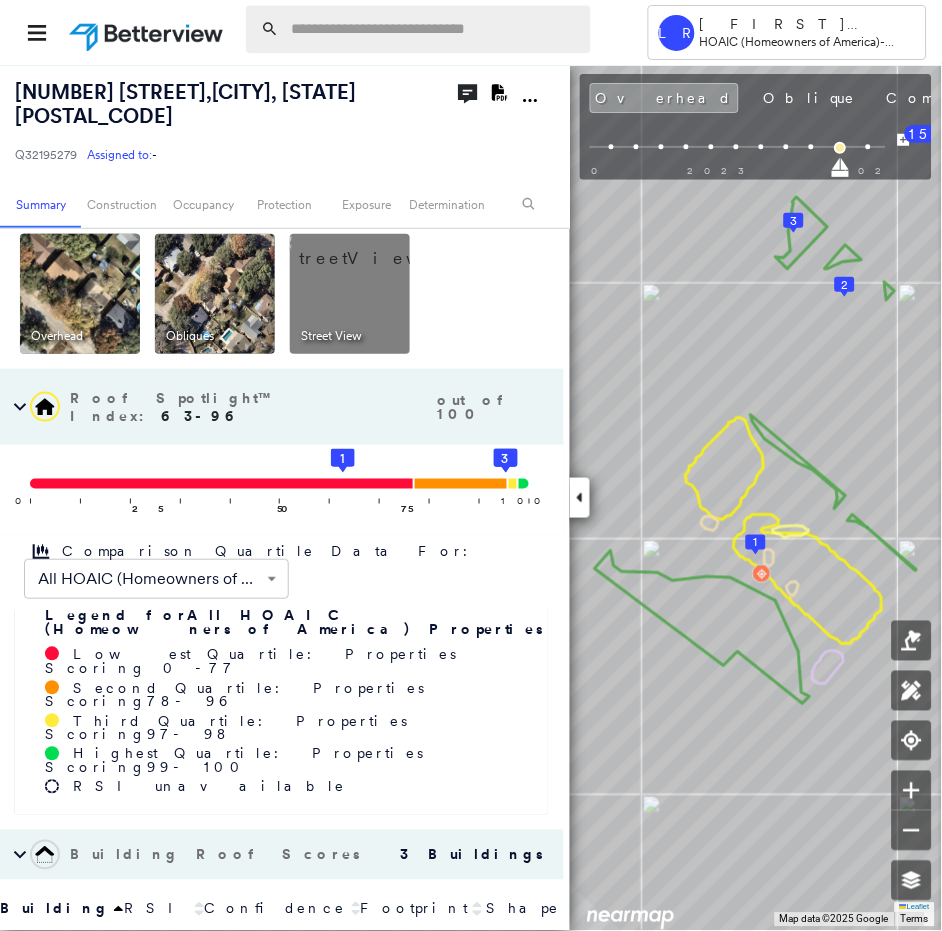 paste on "**********" 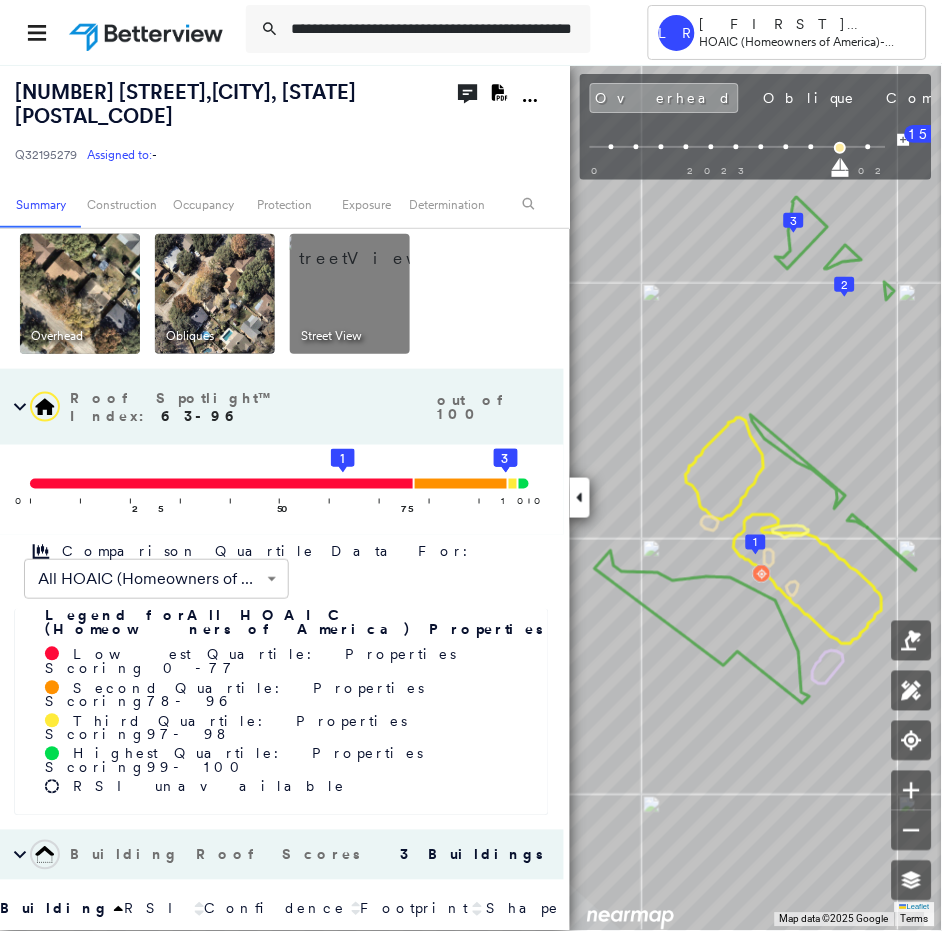 scroll, scrollTop: 0, scrollLeft: 102, axis: horizontal 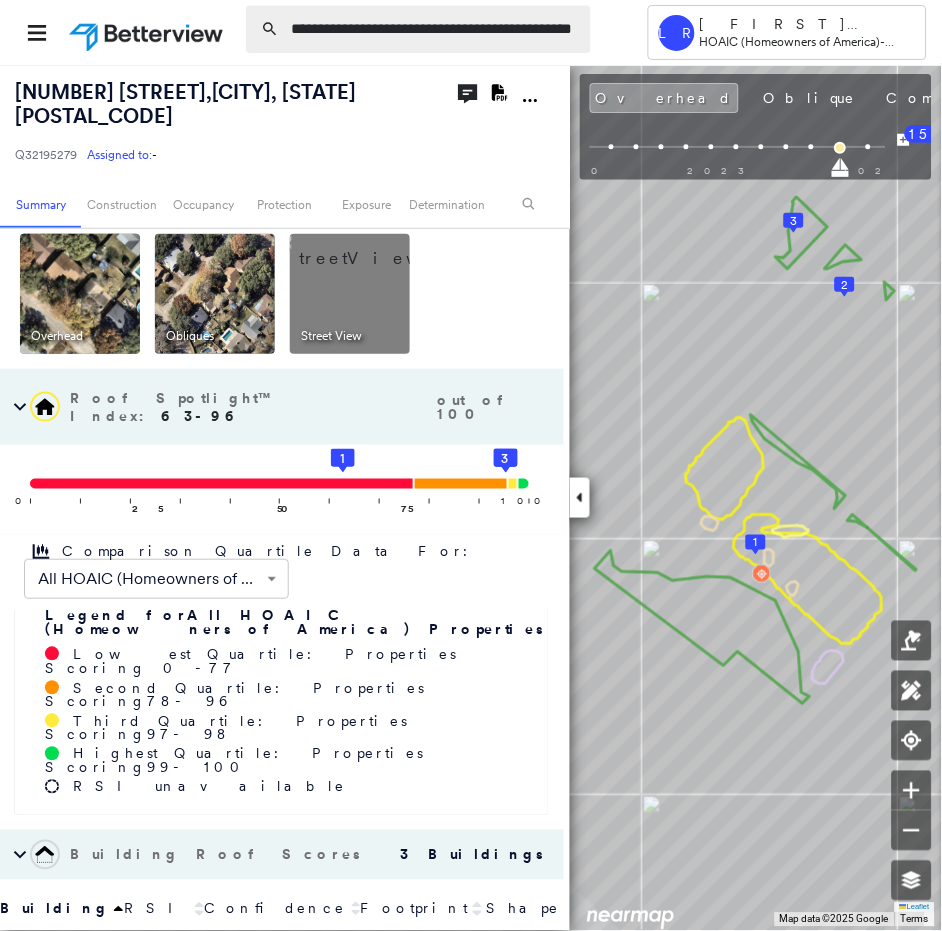 click on "**********" at bounding box center [435, 29] 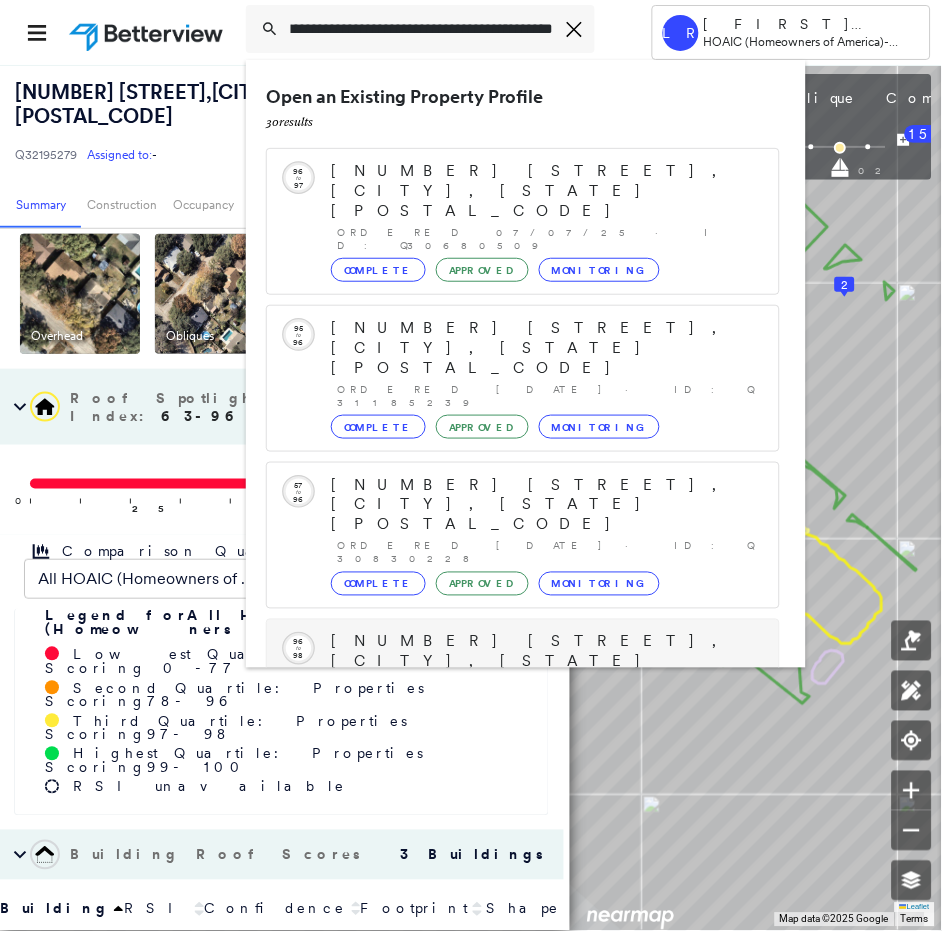 scroll, scrollTop: 212, scrollLeft: 0, axis: vertical 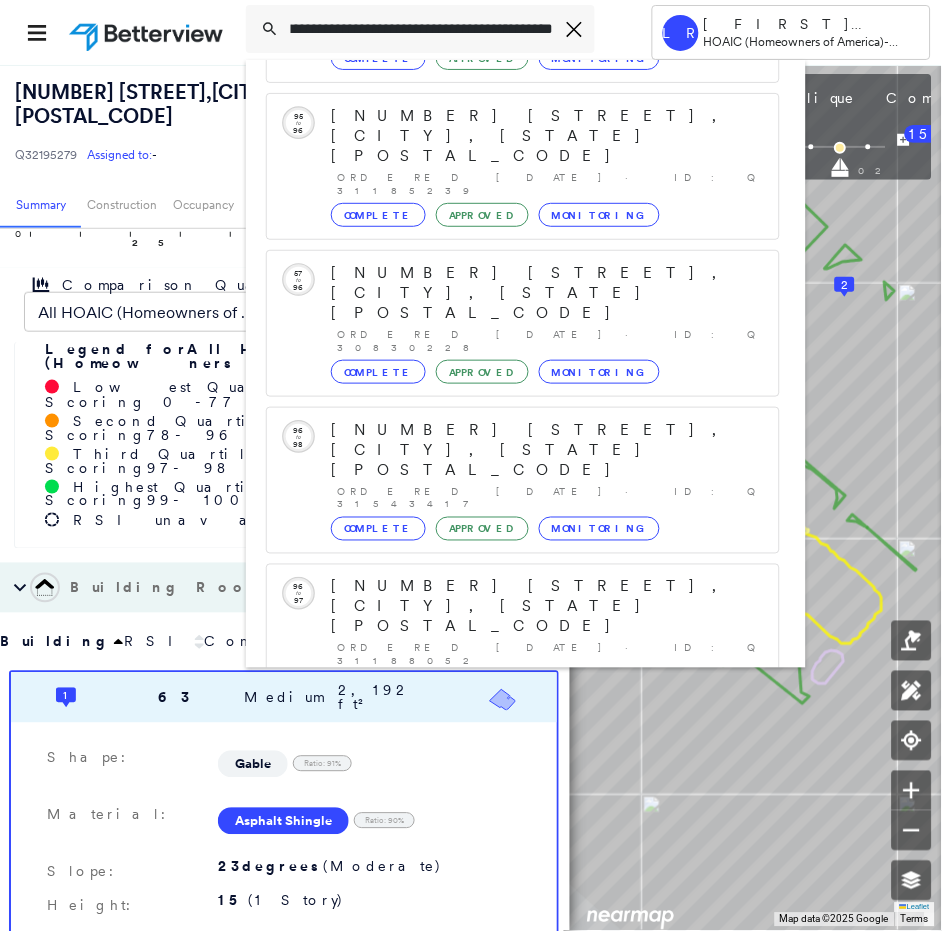 type on "**********" 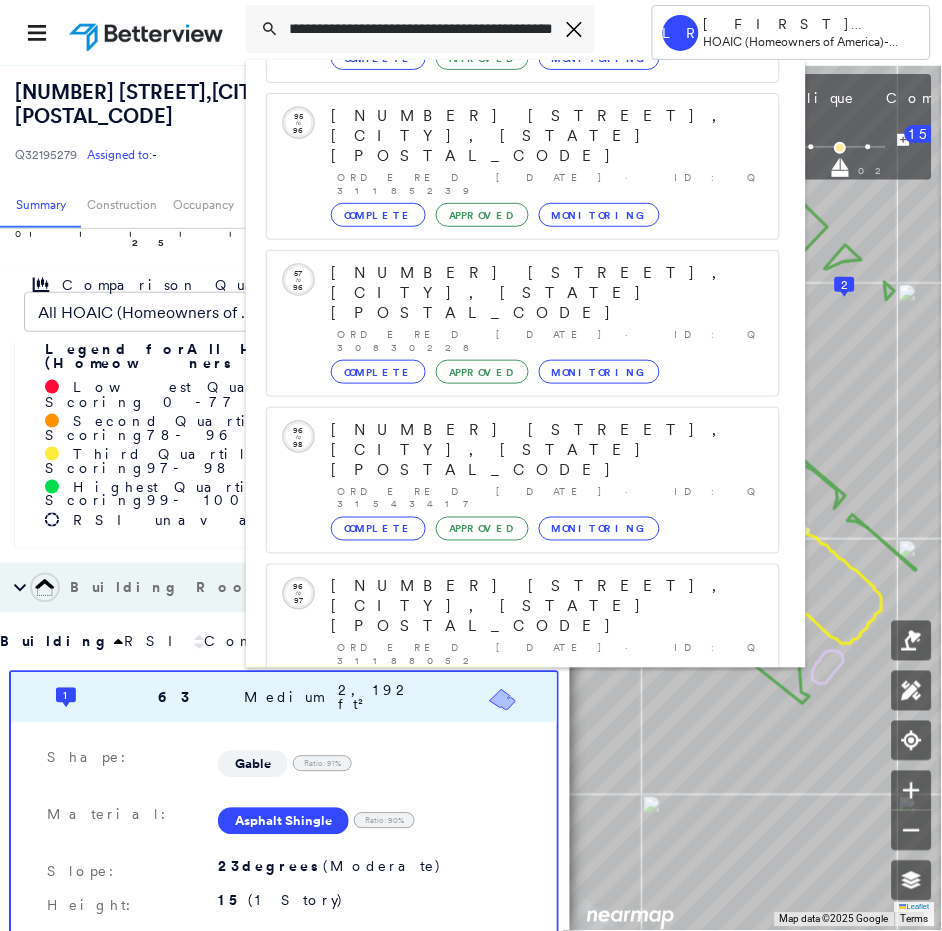 scroll, scrollTop: 0, scrollLeft: 0, axis: both 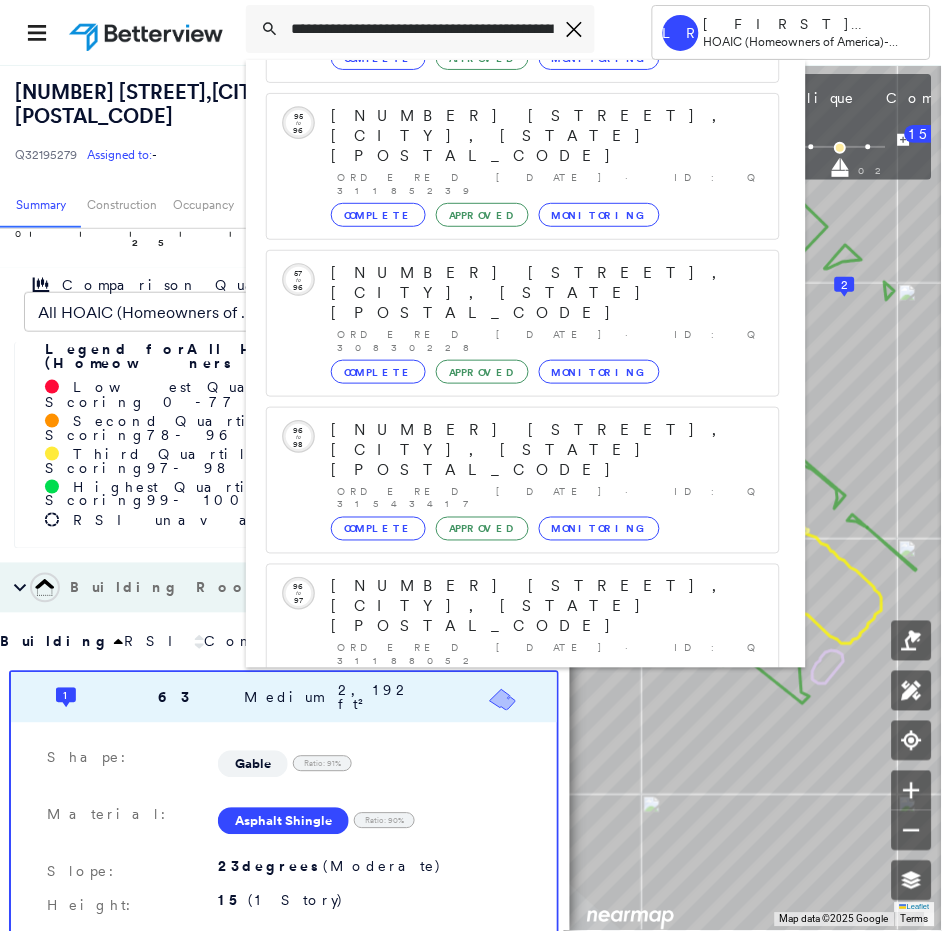 click on "[NUMBER] [STREET], [CITY], [STATE] [POSTAL_CODE]" at bounding box center (501, 899) 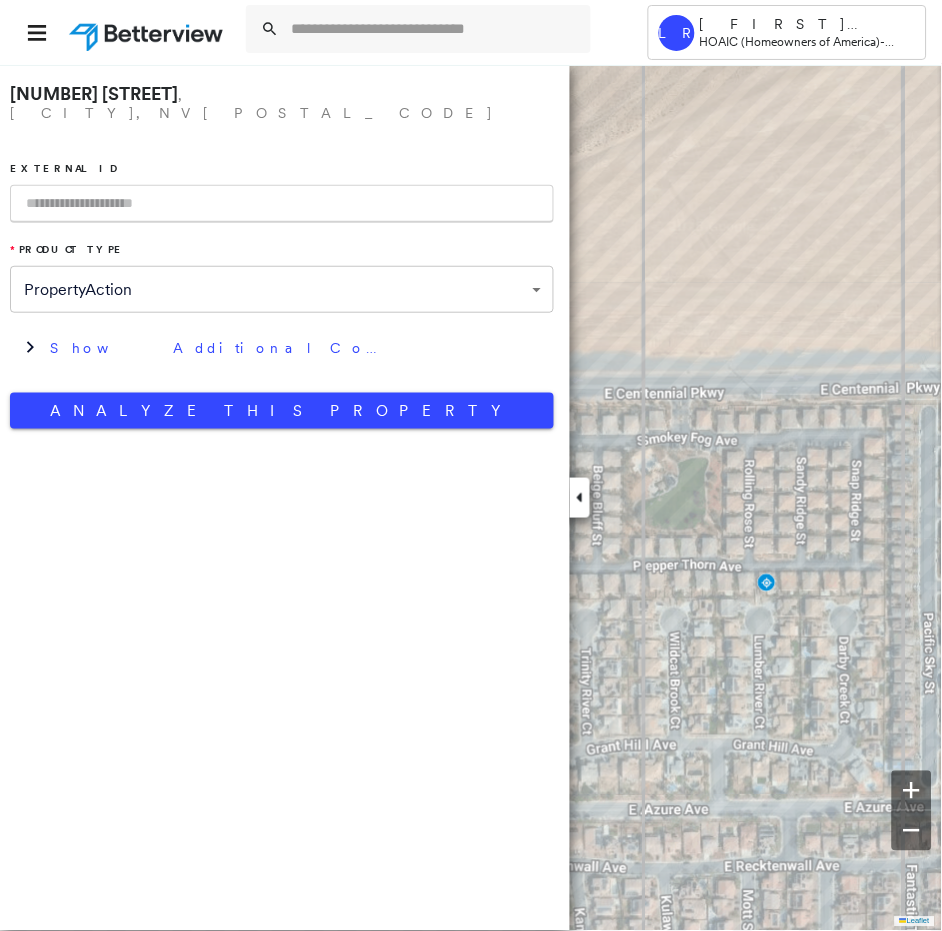 click at bounding box center (282, 204) 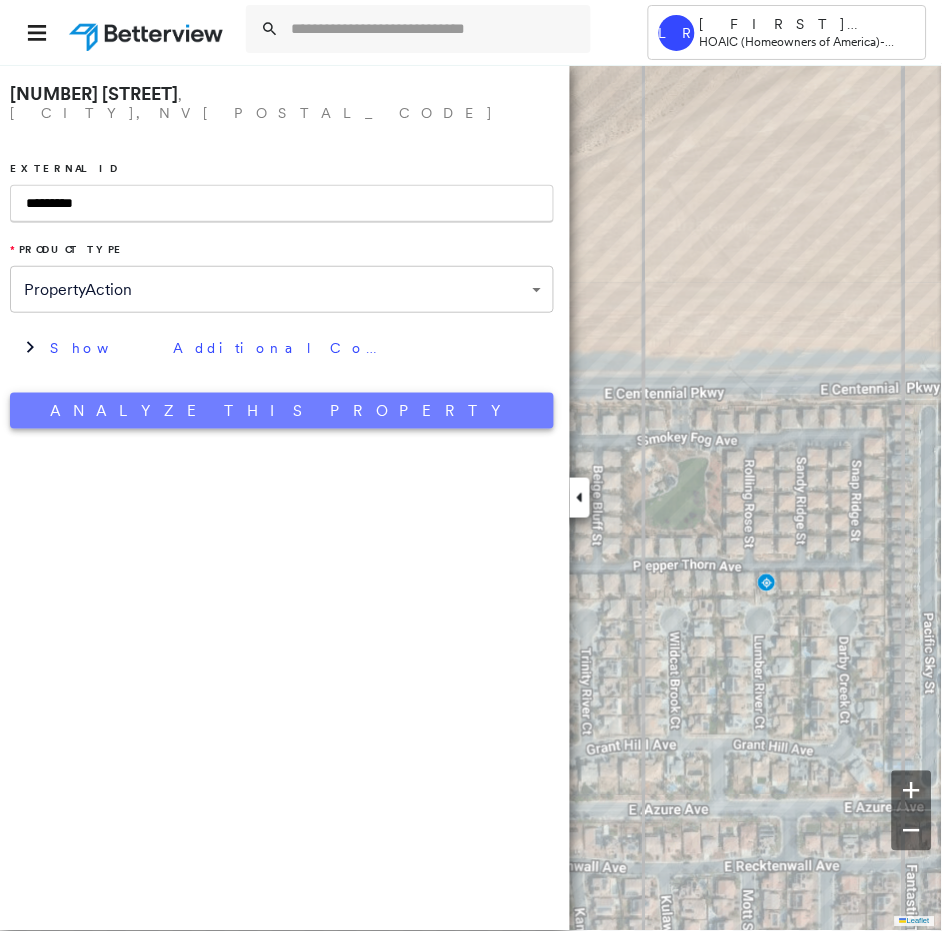 type on "*********" 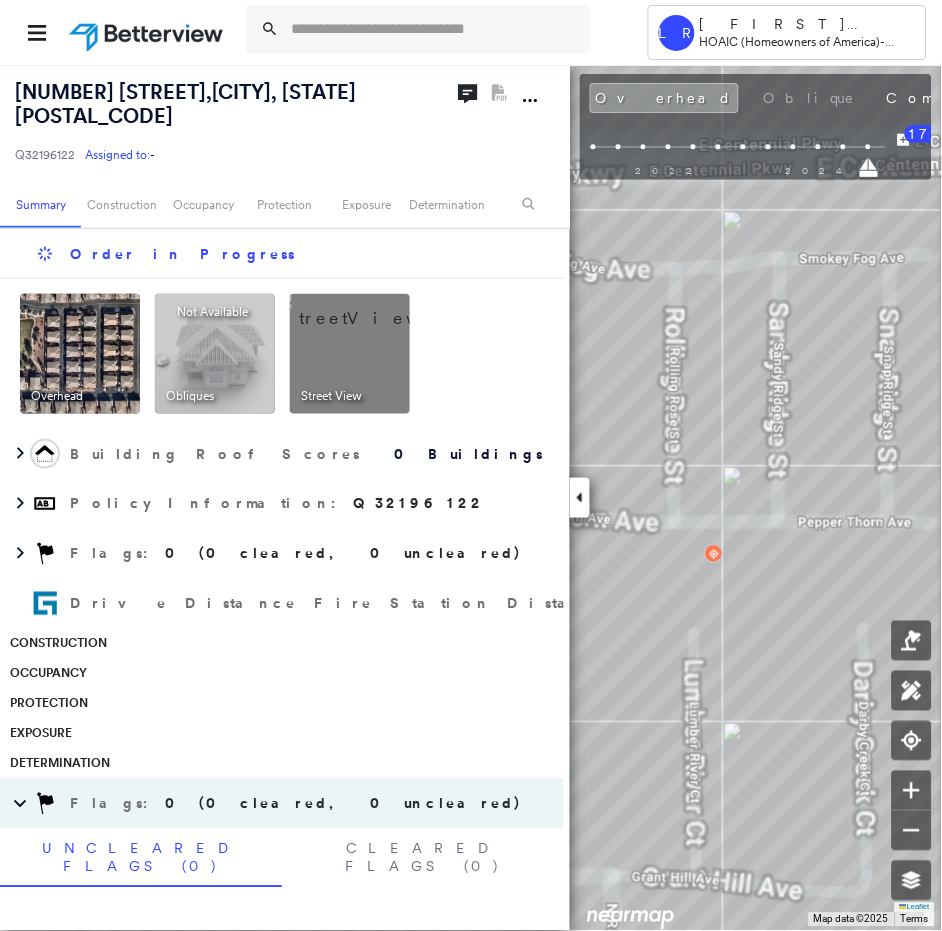 click on "[NUMBER] [STREET], [CITY], [STATE] [POSTAL_CODE] Q32196122 Assigned to:  - Assigned to:  - Q32196122 Assigned to:  -" at bounding box center (231, 122) 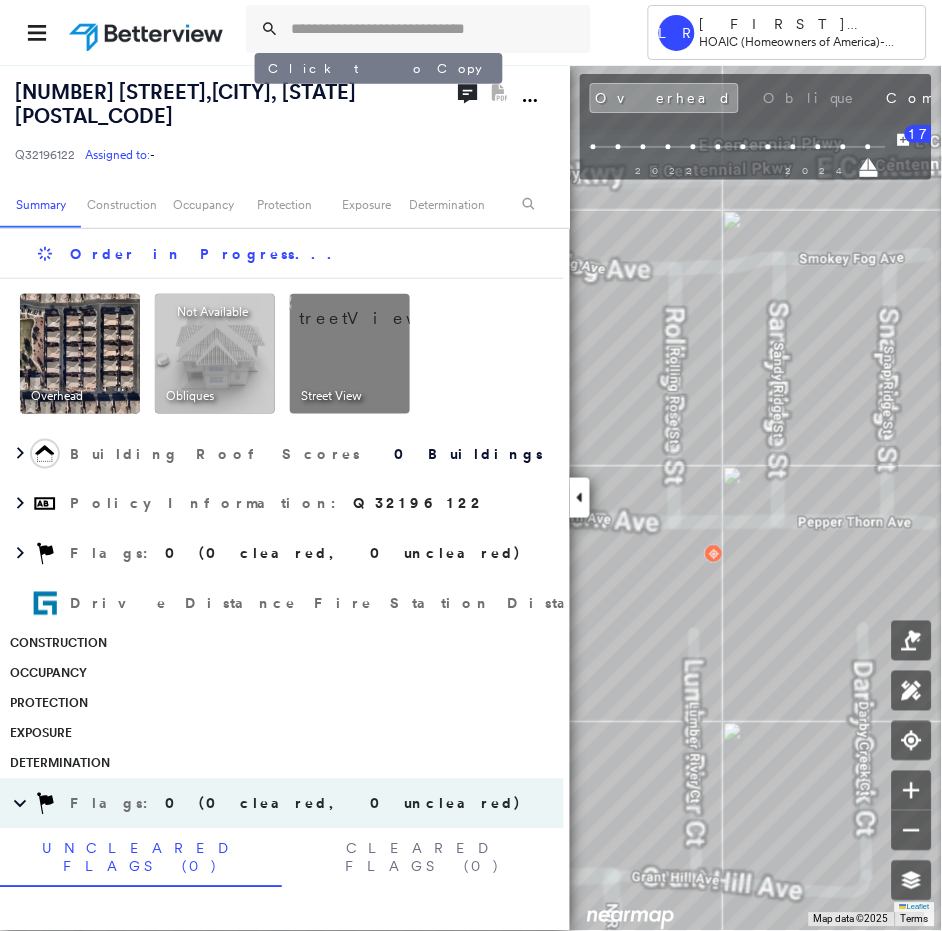 click on "[NUMBER] [STREET], [CITY], [STATE] [POSTAL_CODE]" at bounding box center (185, 104) 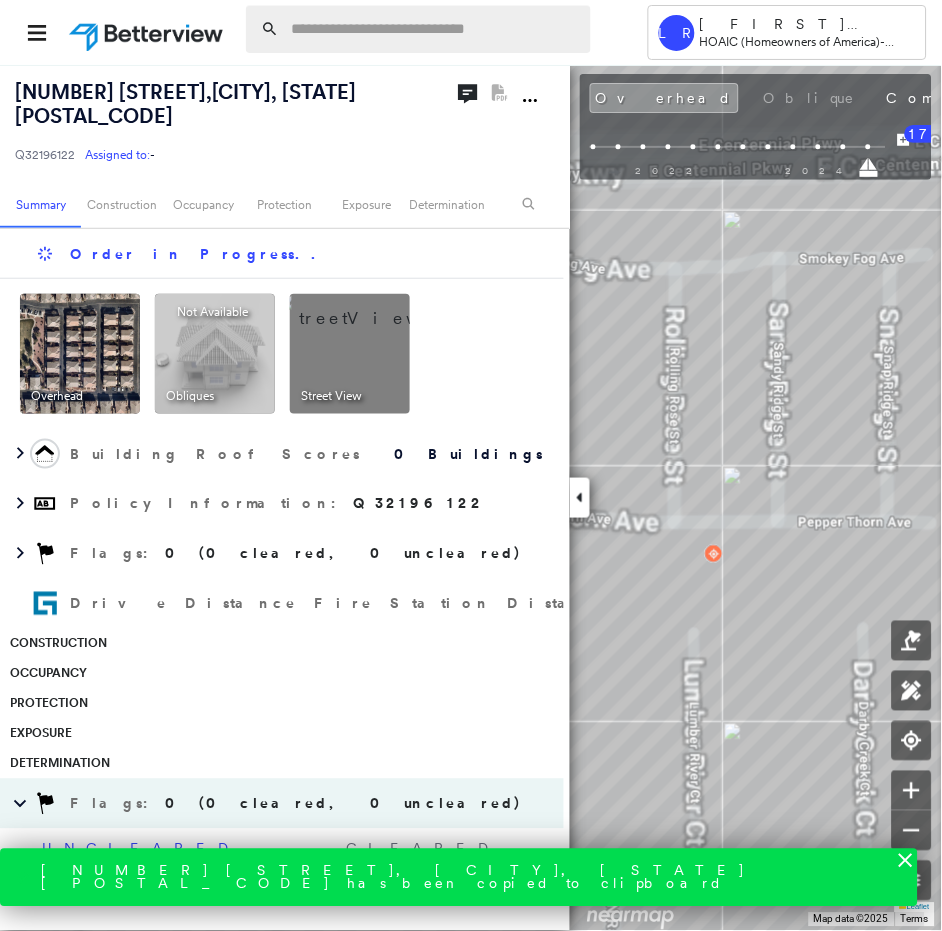 click at bounding box center [435, 29] 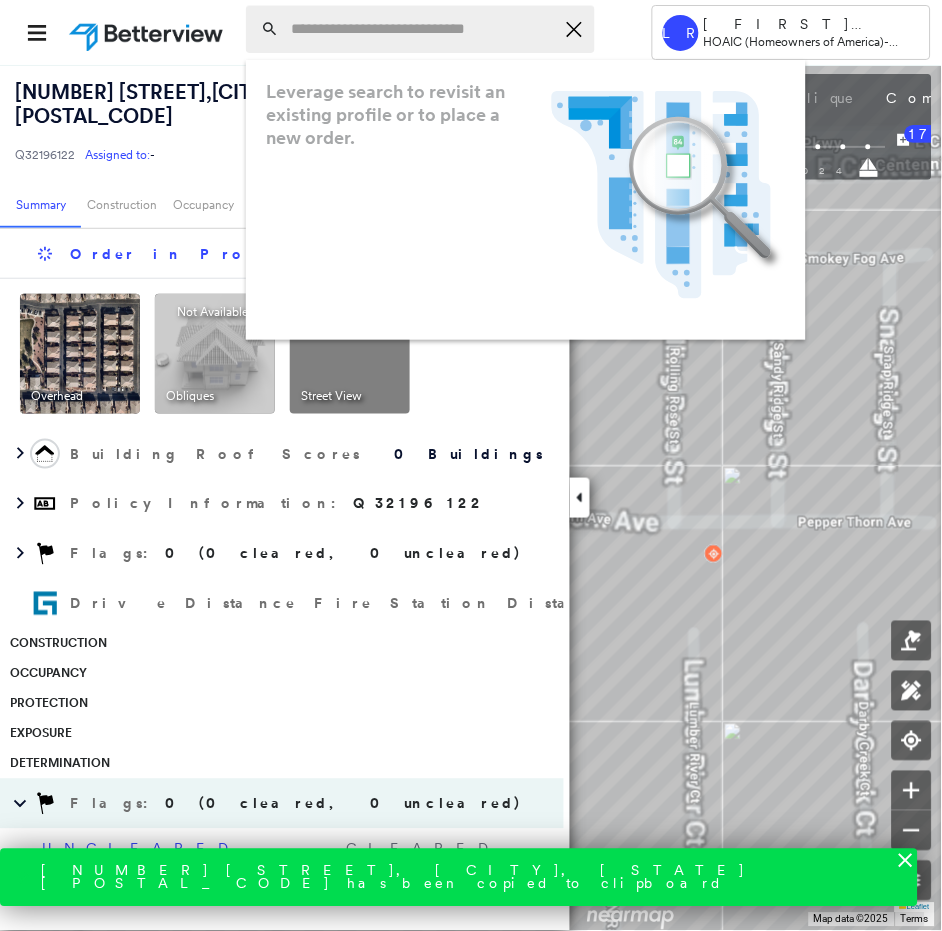 paste on "**********" 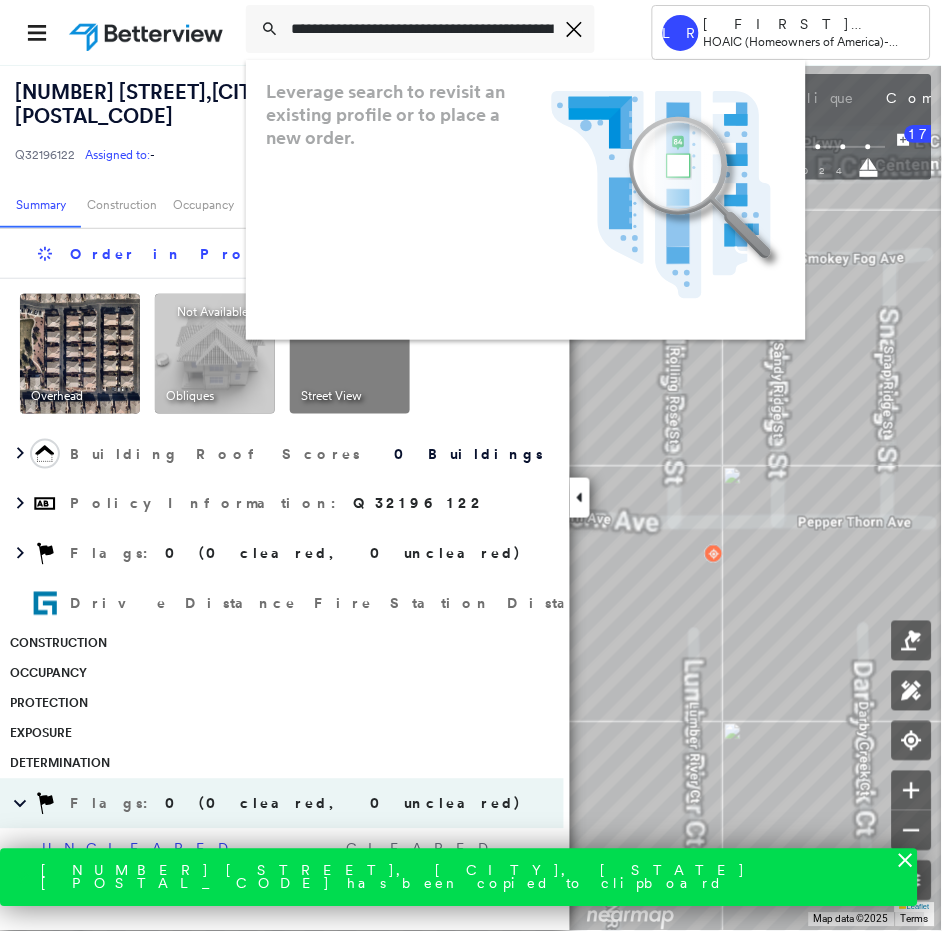 scroll, scrollTop: 0, scrollLeft: 82, axis: horizontal 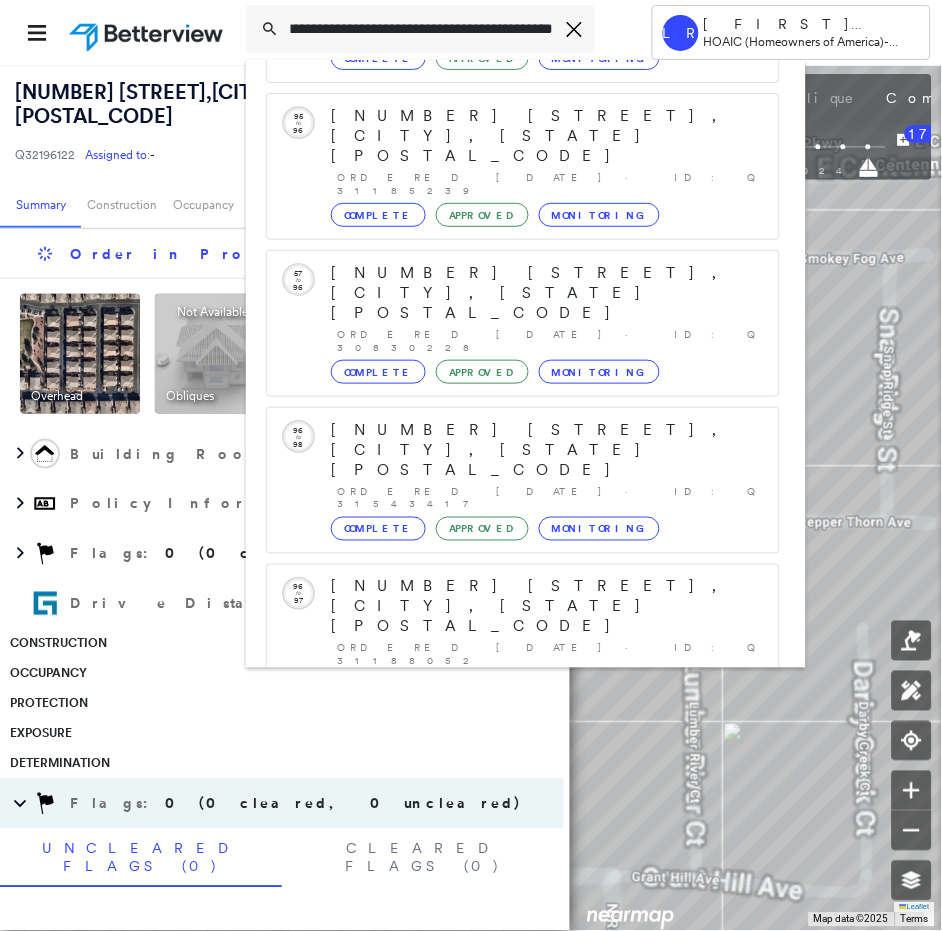 type on "**********" 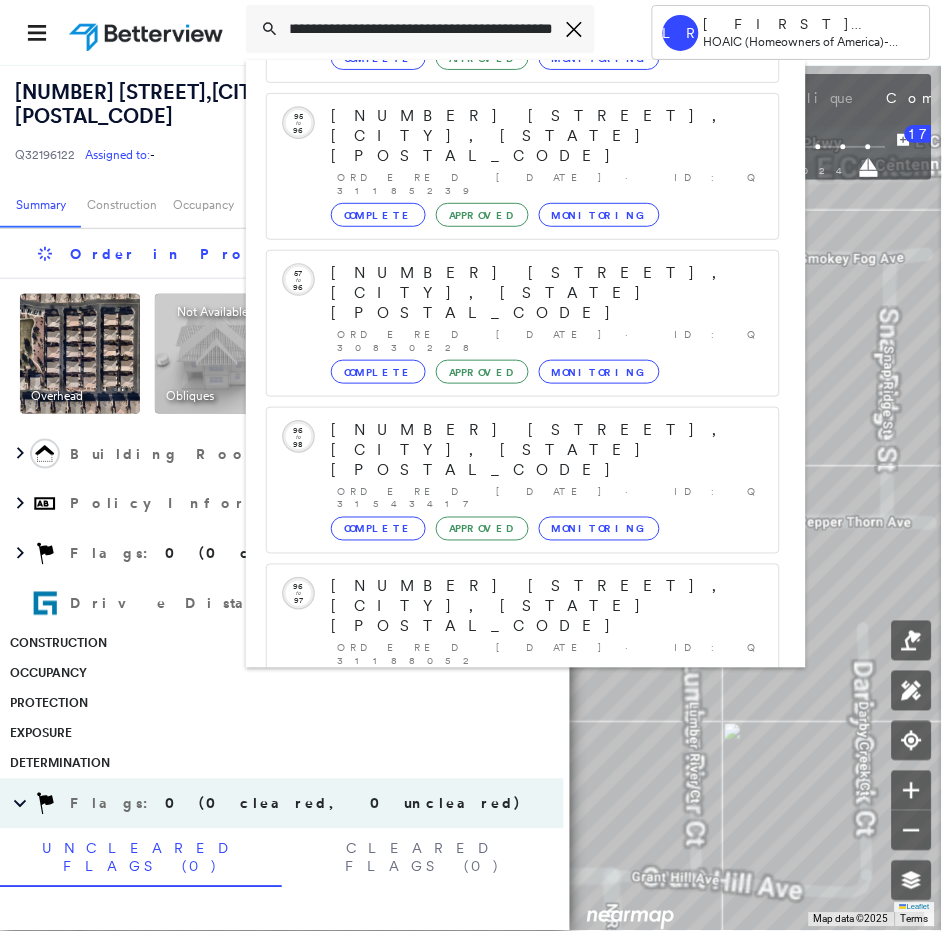 scroll, scrollTop: 0, scrollLeft: 0, axis: both 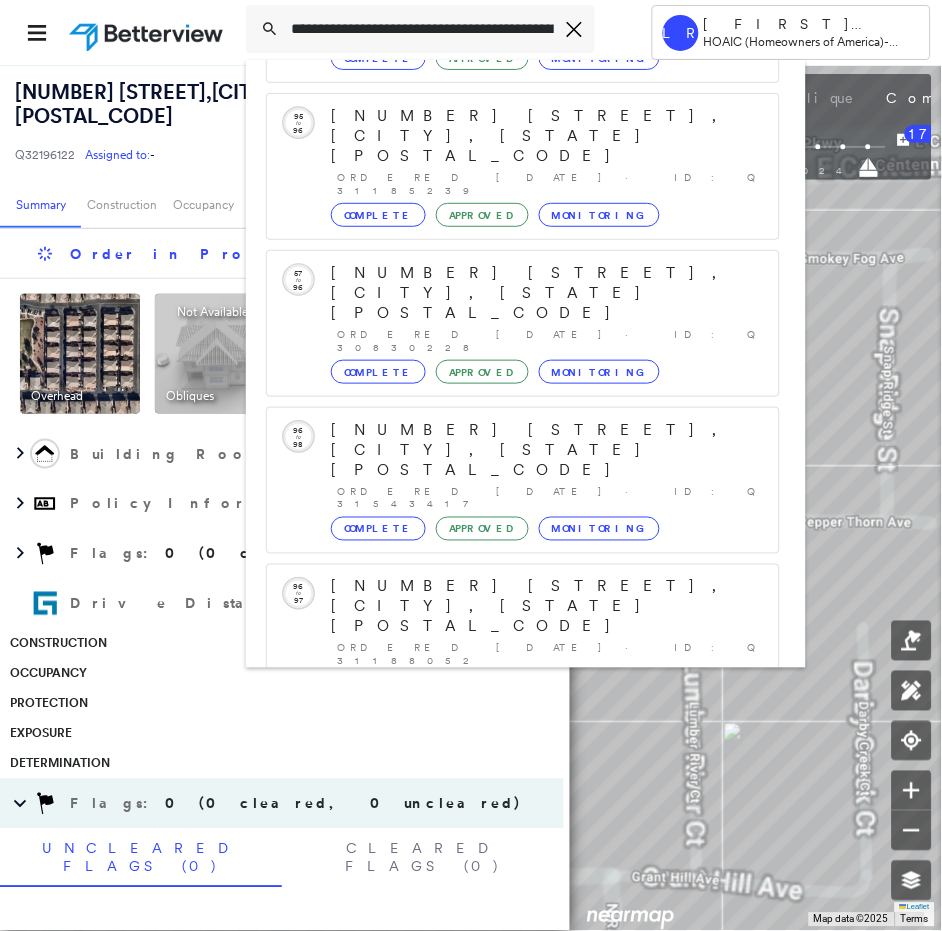 click on "[NUMBER] [STREET], [CITY], [STATE] [POSTAL_CODE] Group Created with Sketch." at bounding box center [523, 899] 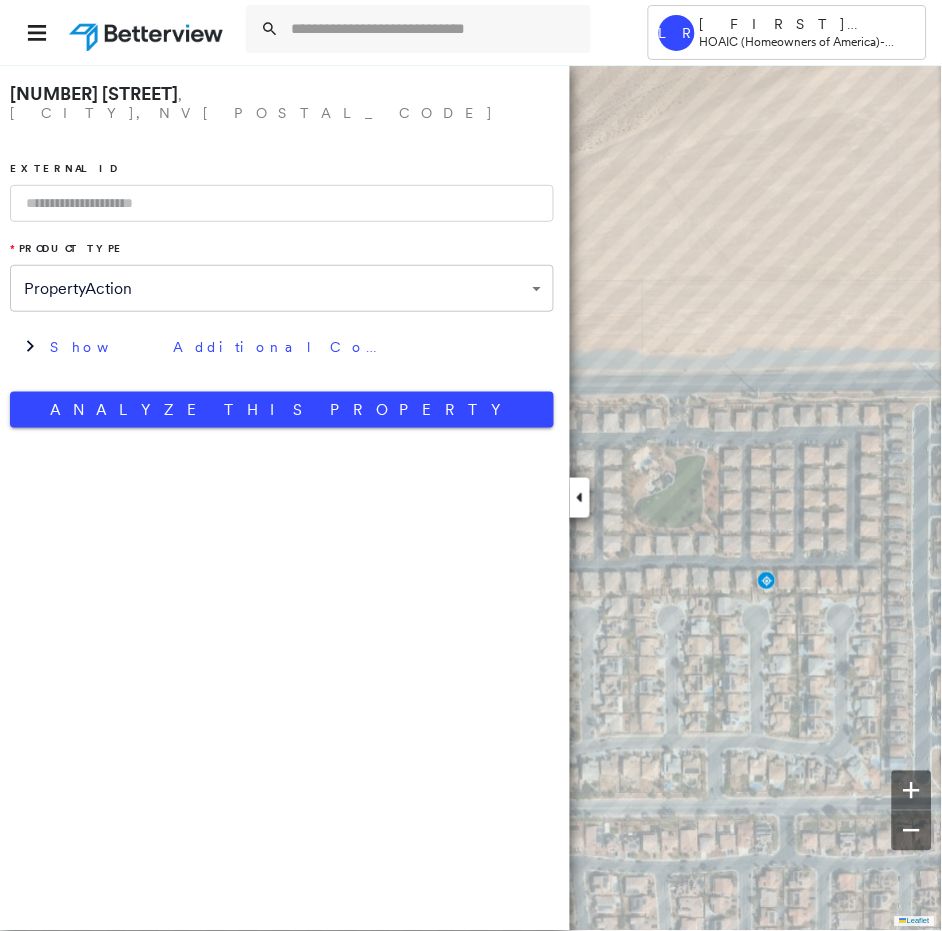 click at bounding box center (282, 203) 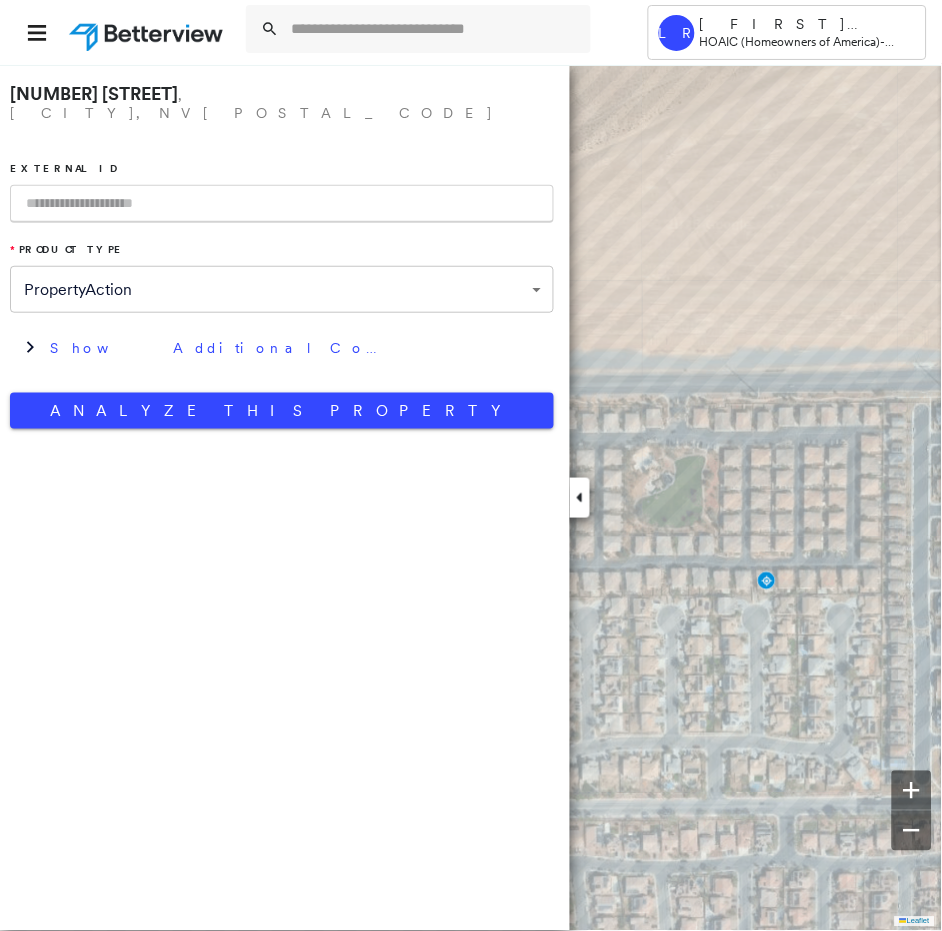 paste on "*********" 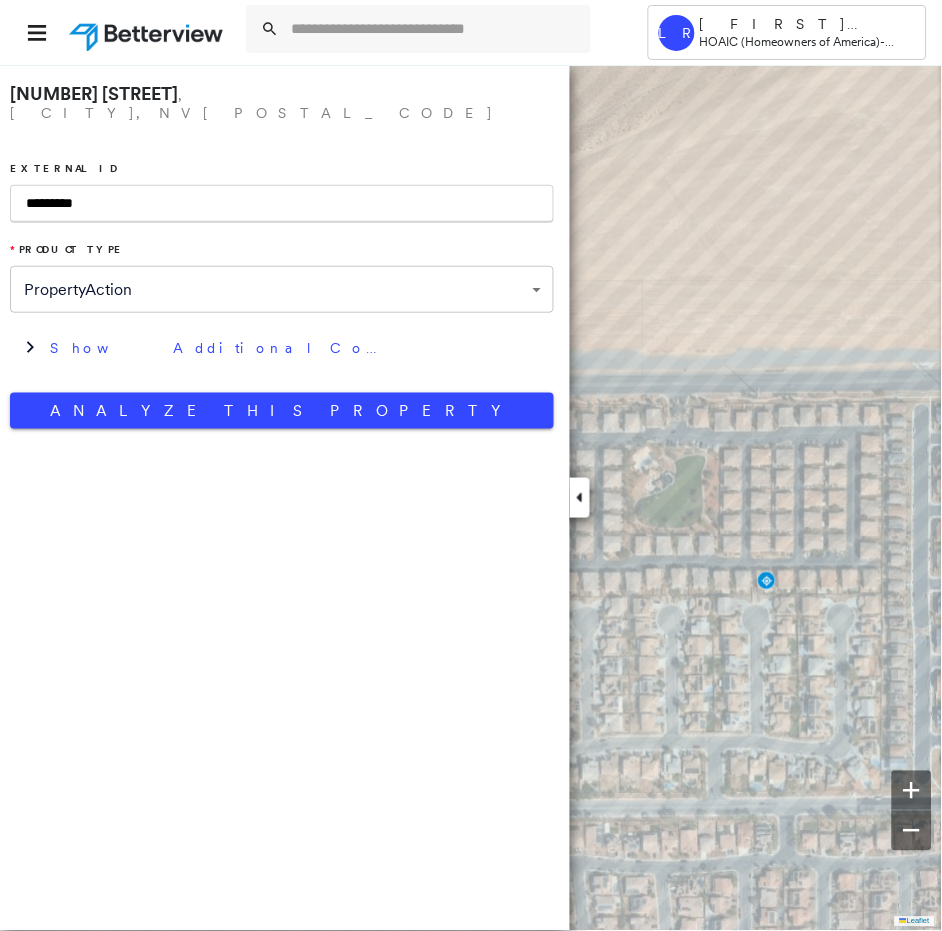 type on "*********" 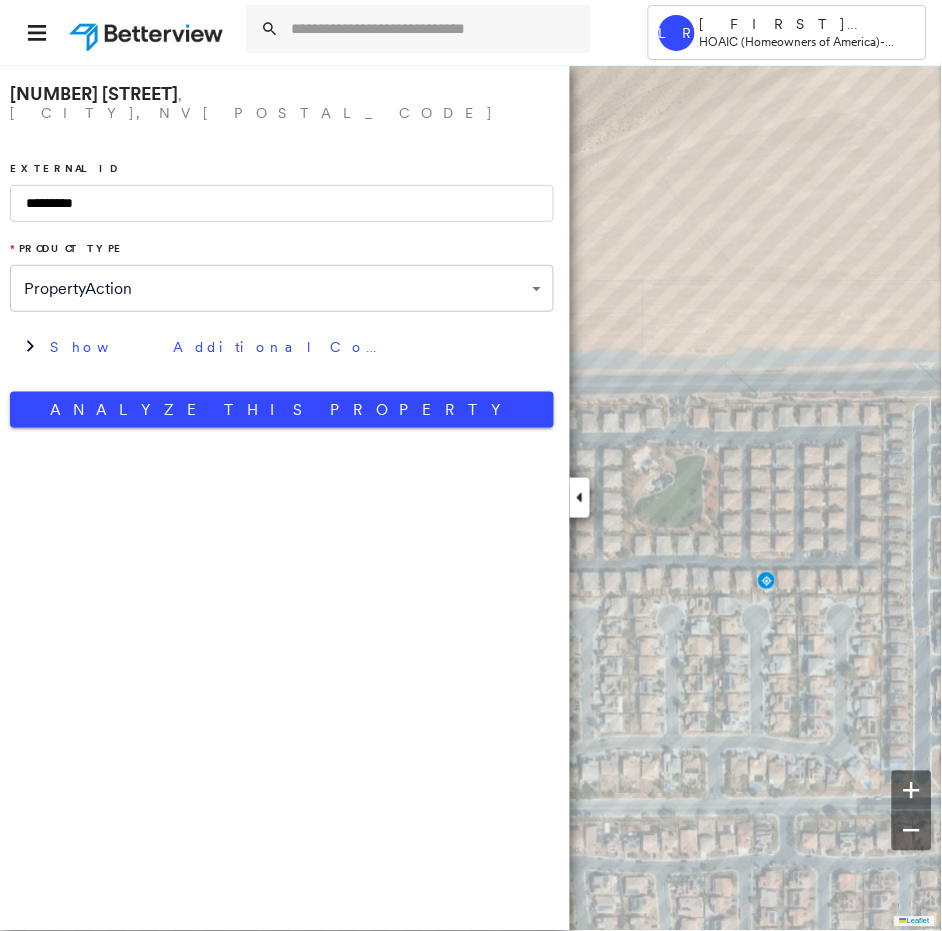 click on "*********" at bounding box center [282, 203] 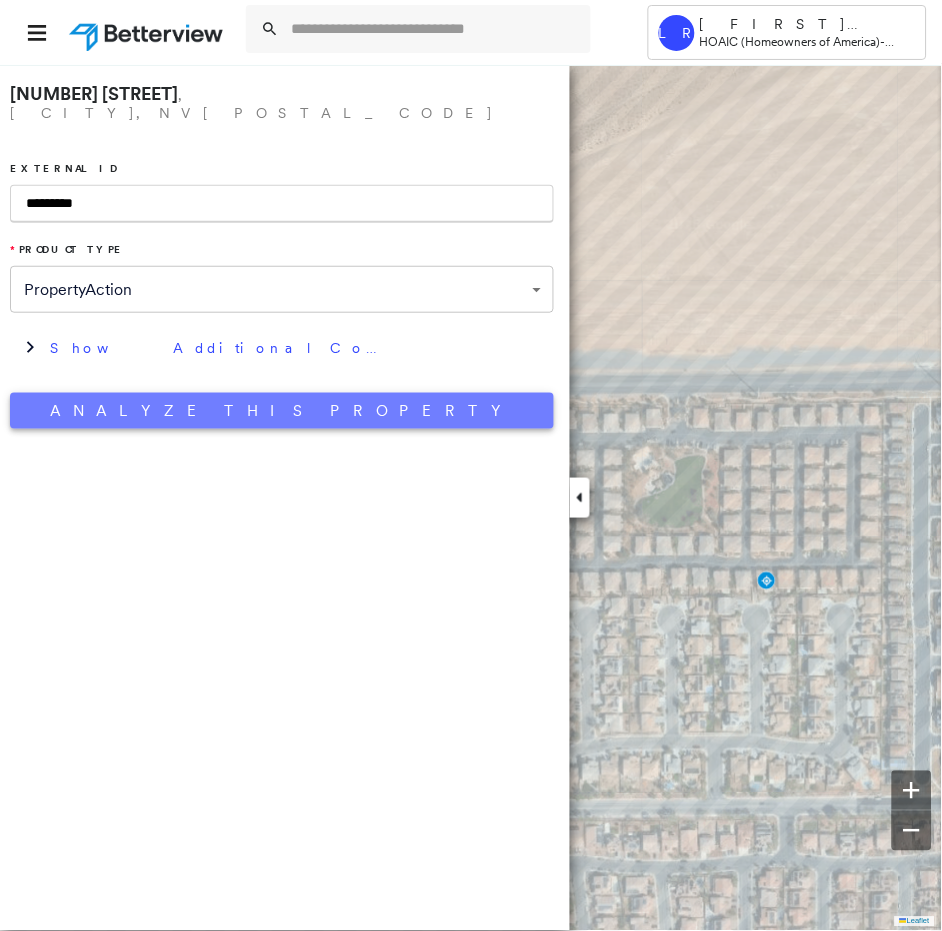 click on "Analyze This Property" at bounding box center [282, 411] 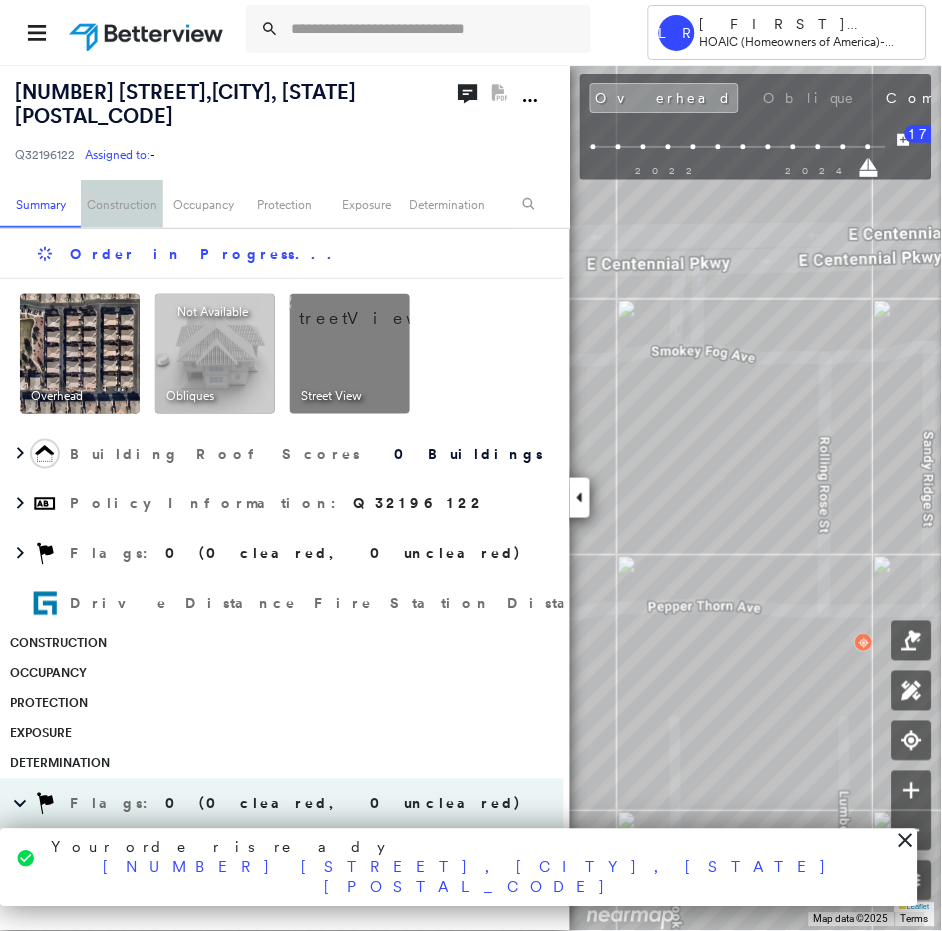 click on "Construction" at bounding box center [121, 204] 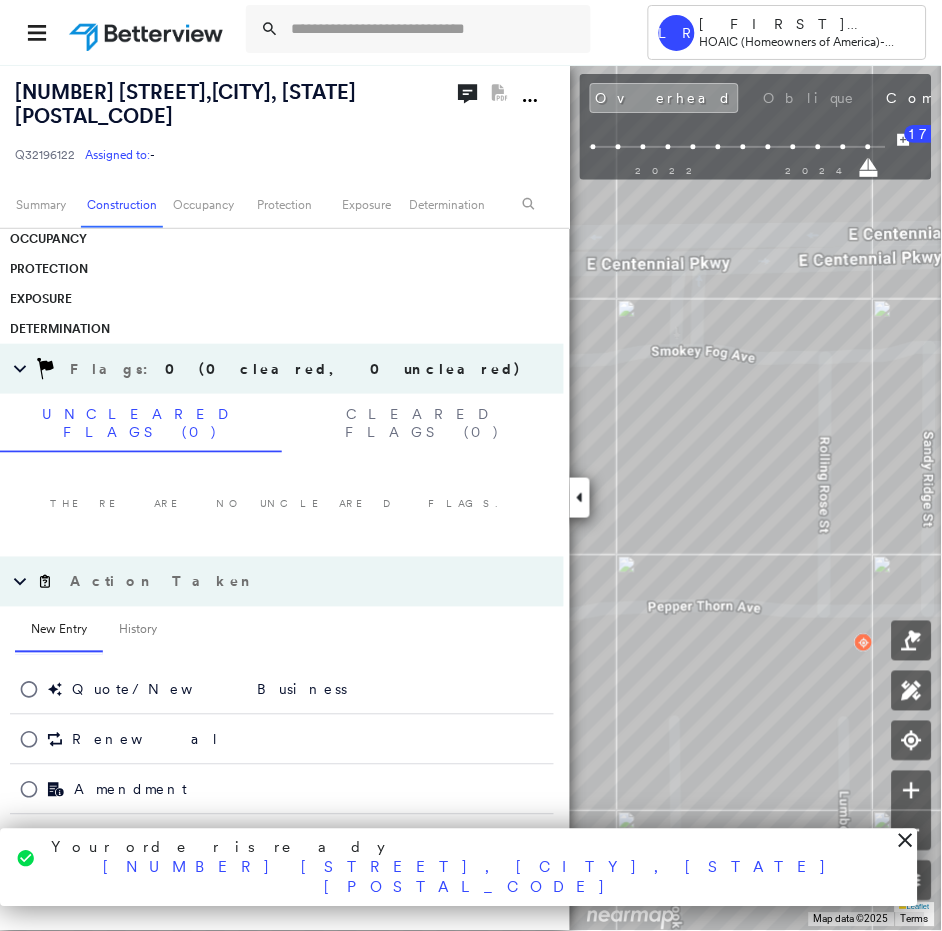 scroll, scrollTop: 0, scrollLeft: 0, axis: both 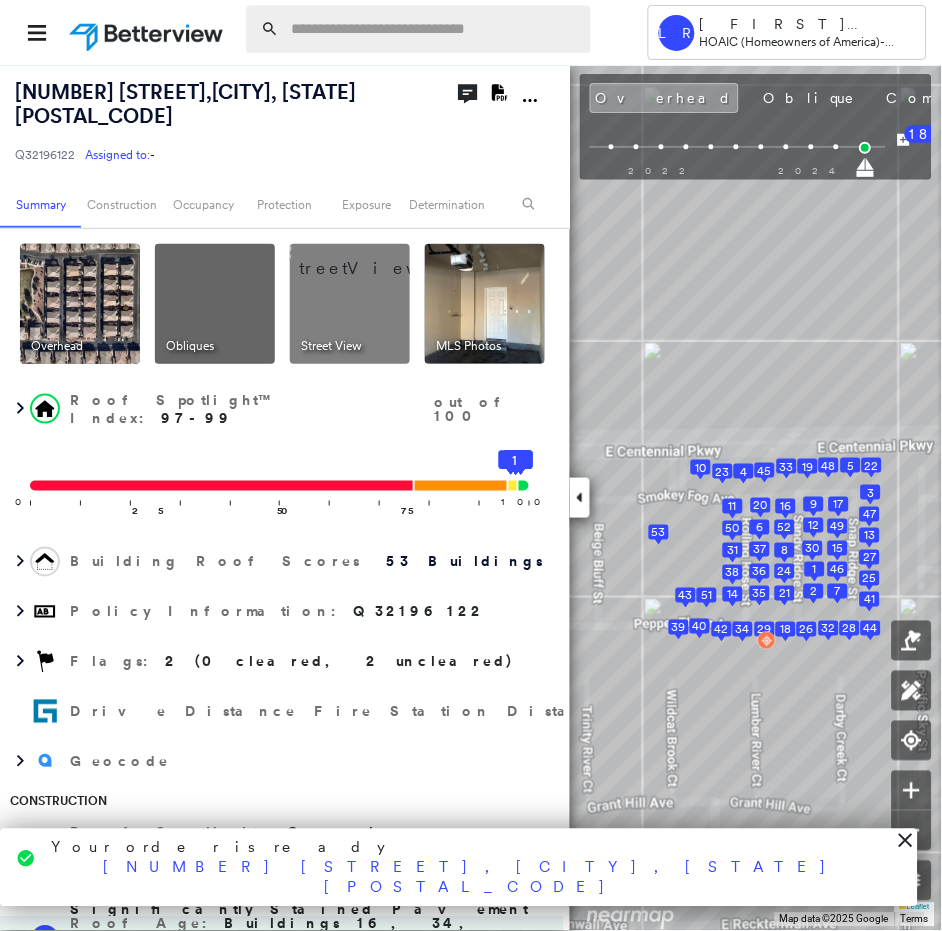 paste on "**********" 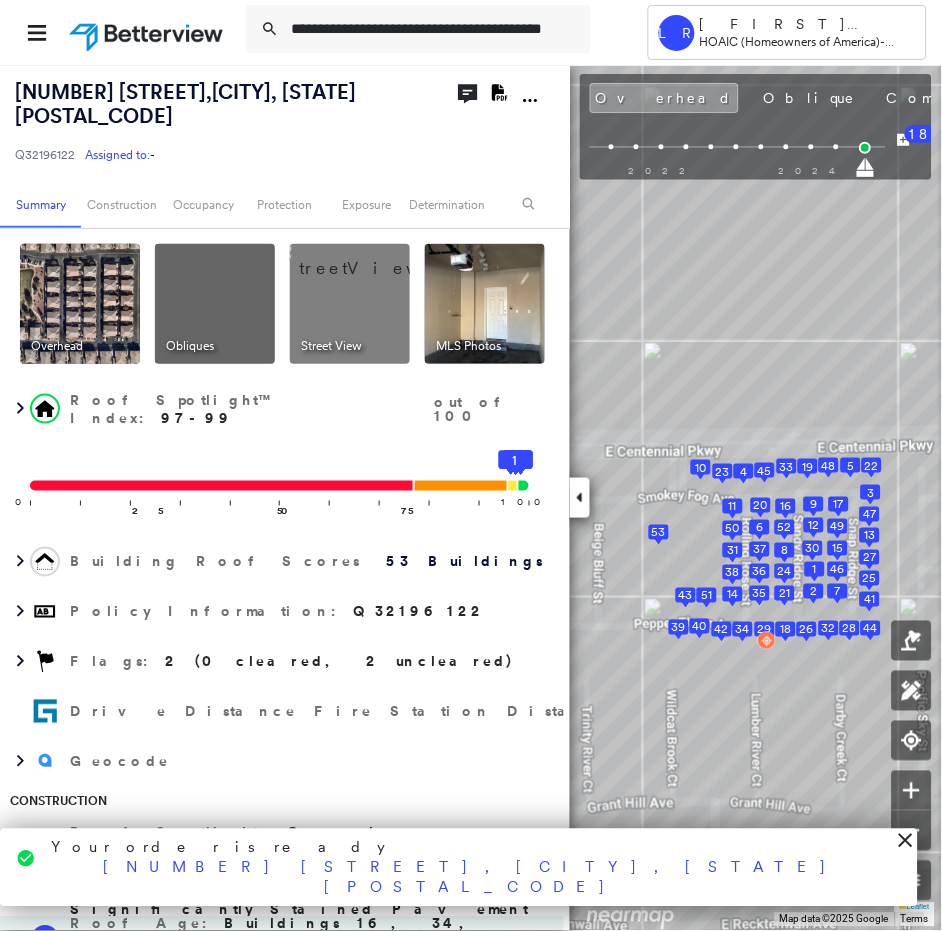 scroll, scrollTop: 0, scrollLeft: 60, axis: horizontal 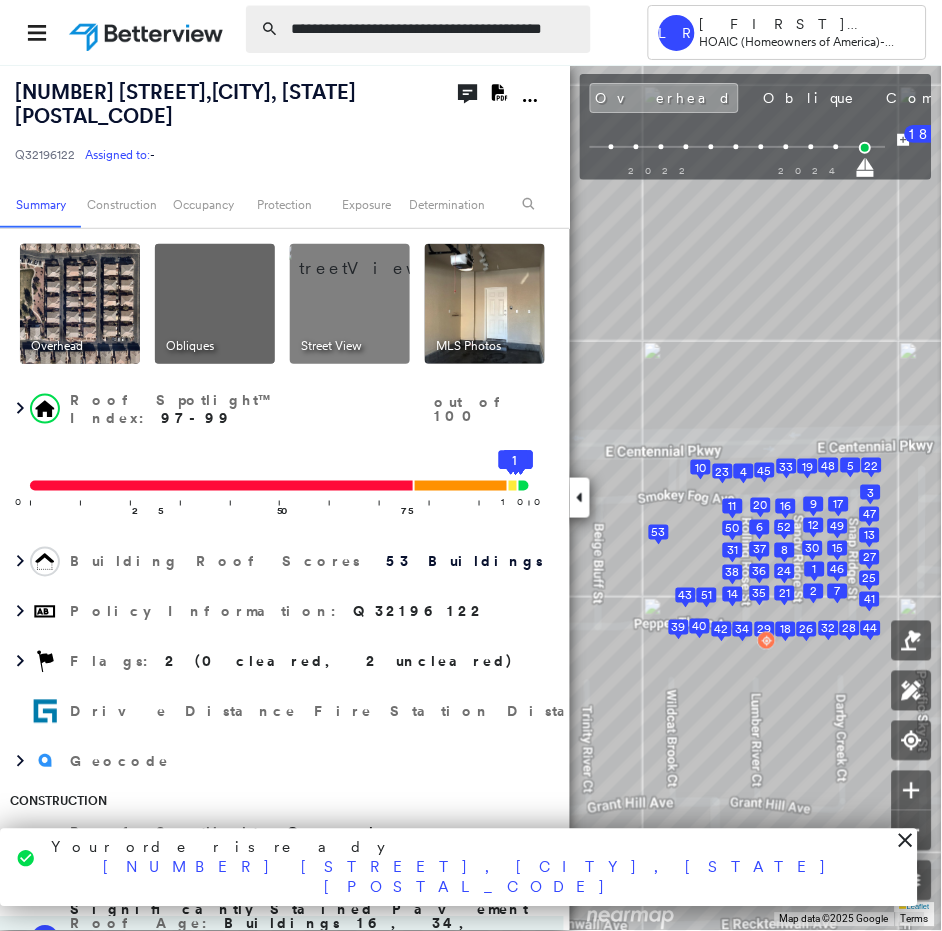 click on "**********" at bounding box center (435, 29) 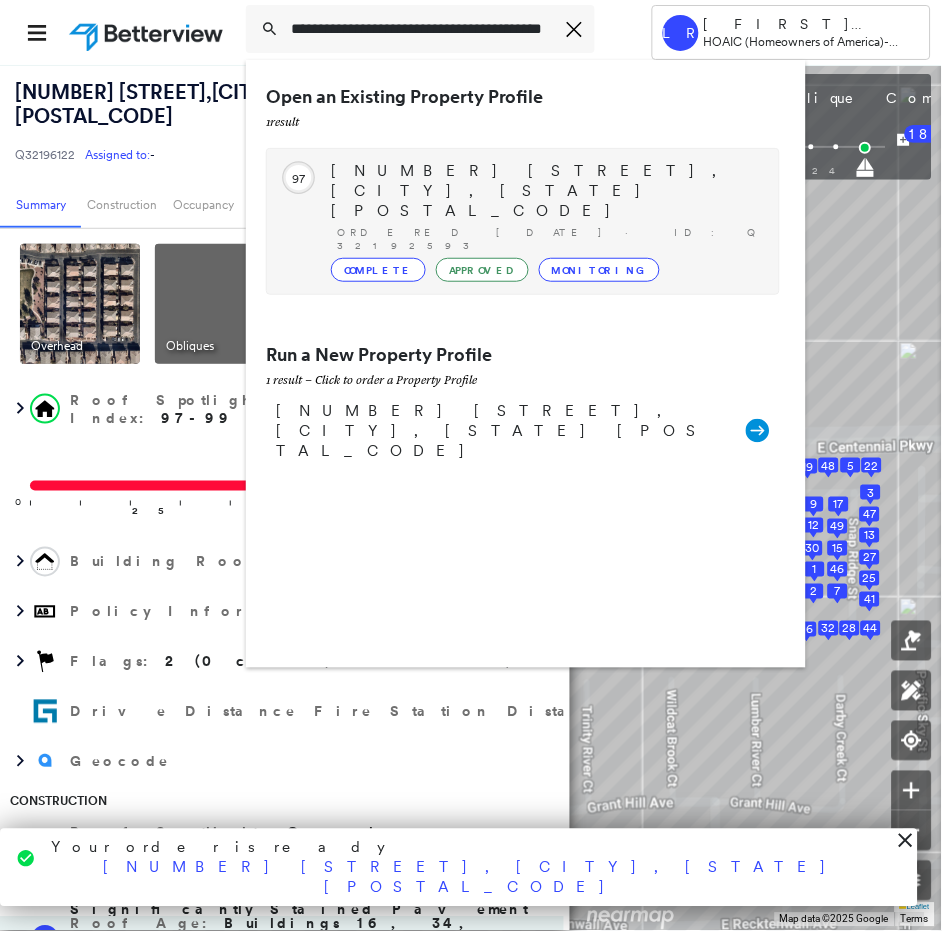 type on "**********" 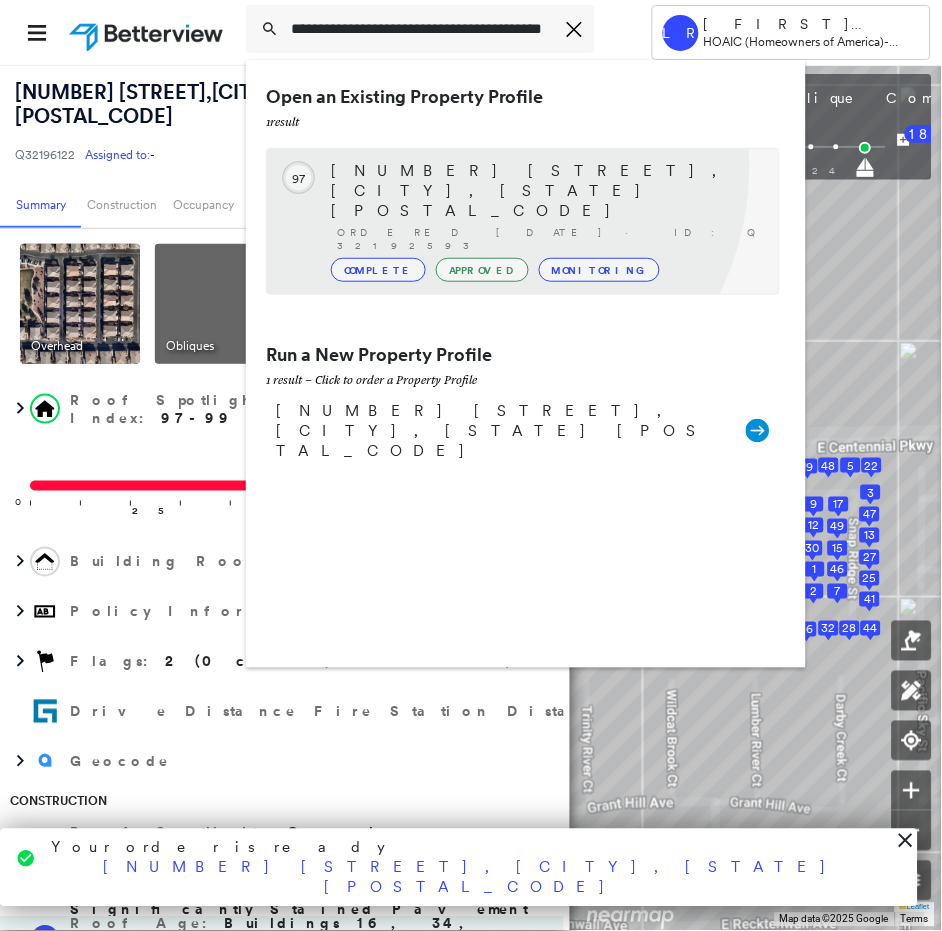scroll, scrollTop: 0, scrollLeft: 0, axis: both 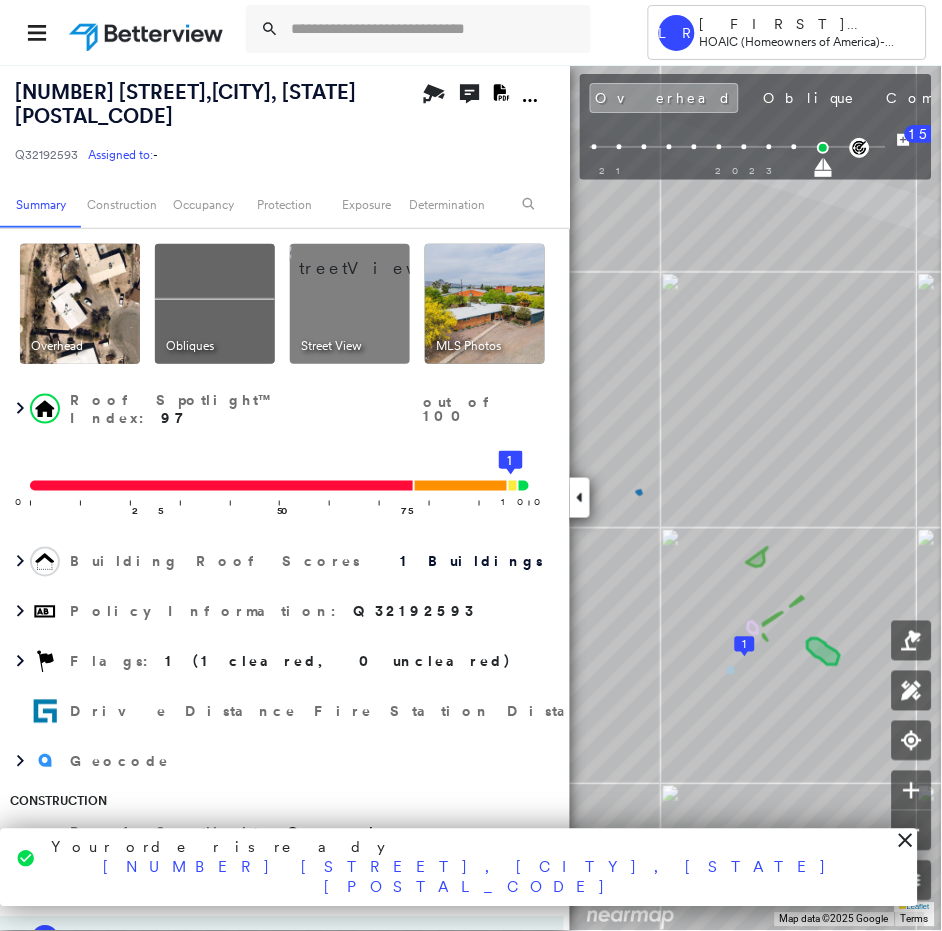 click on "Q32192593" at bounding box center (46, 154) 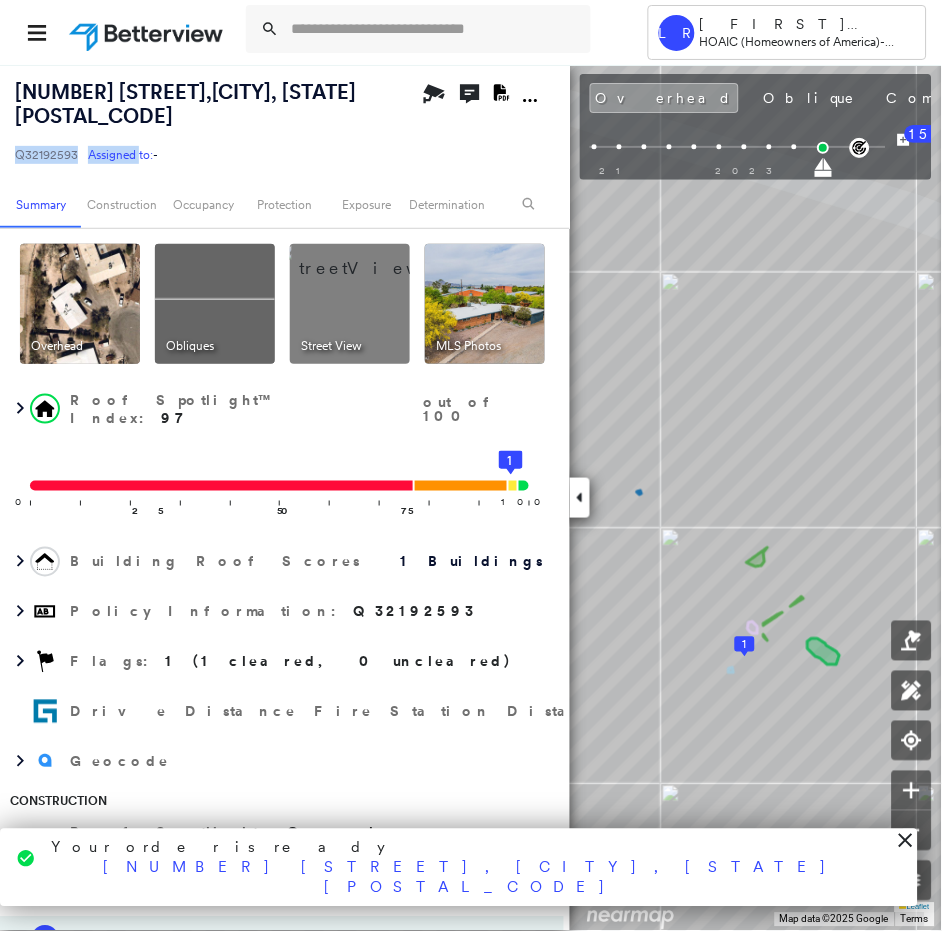 click on "Q32192593" at bounding box center (46, 154) 